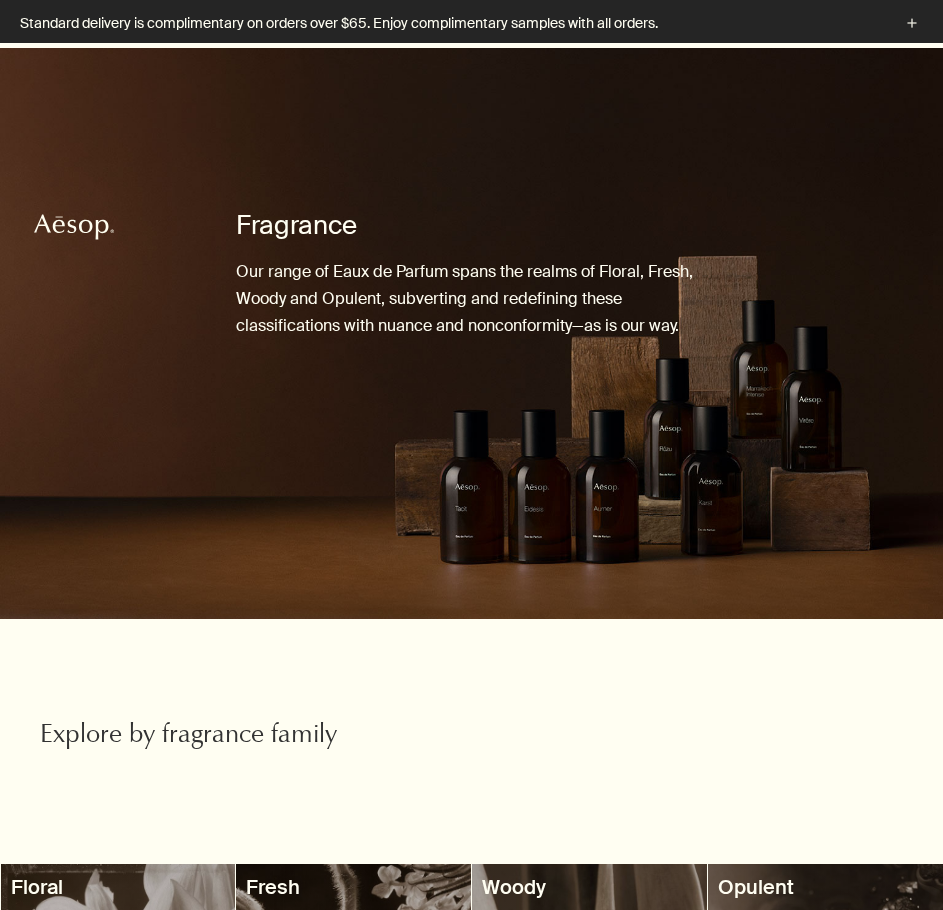 scroll, scrollTop: 390, scrollLeft: 0, axis: vertical 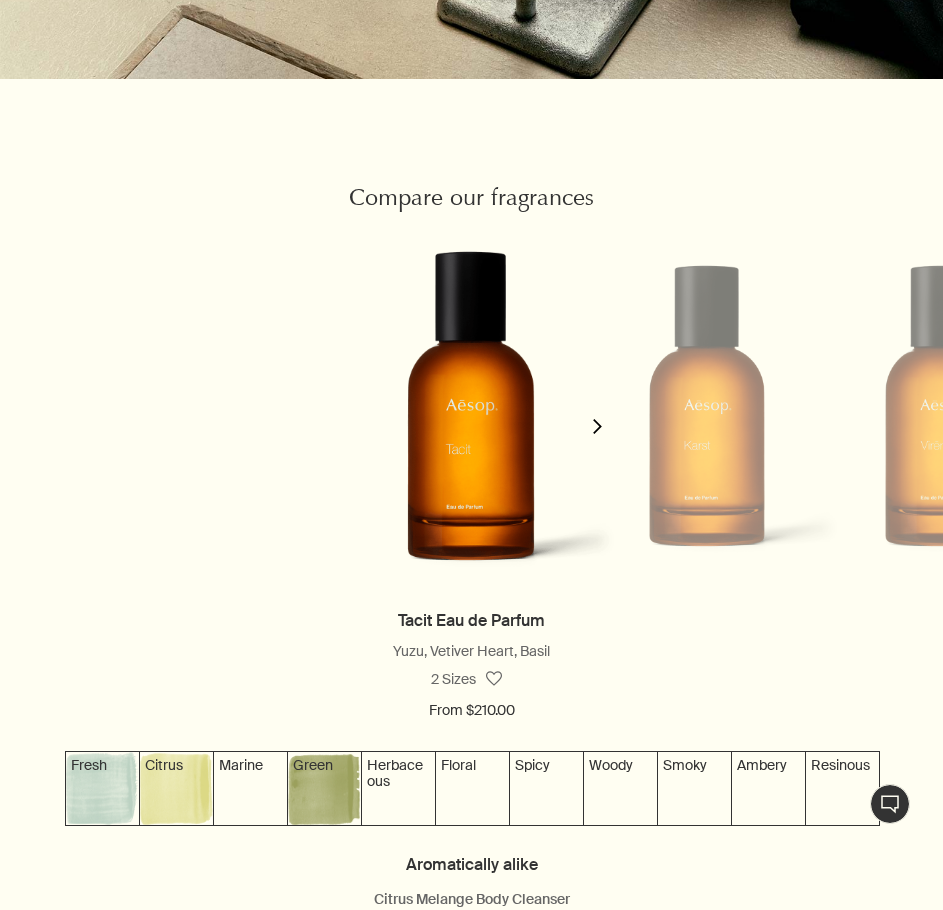 click on "chevron" at bounding box center (598, 414) 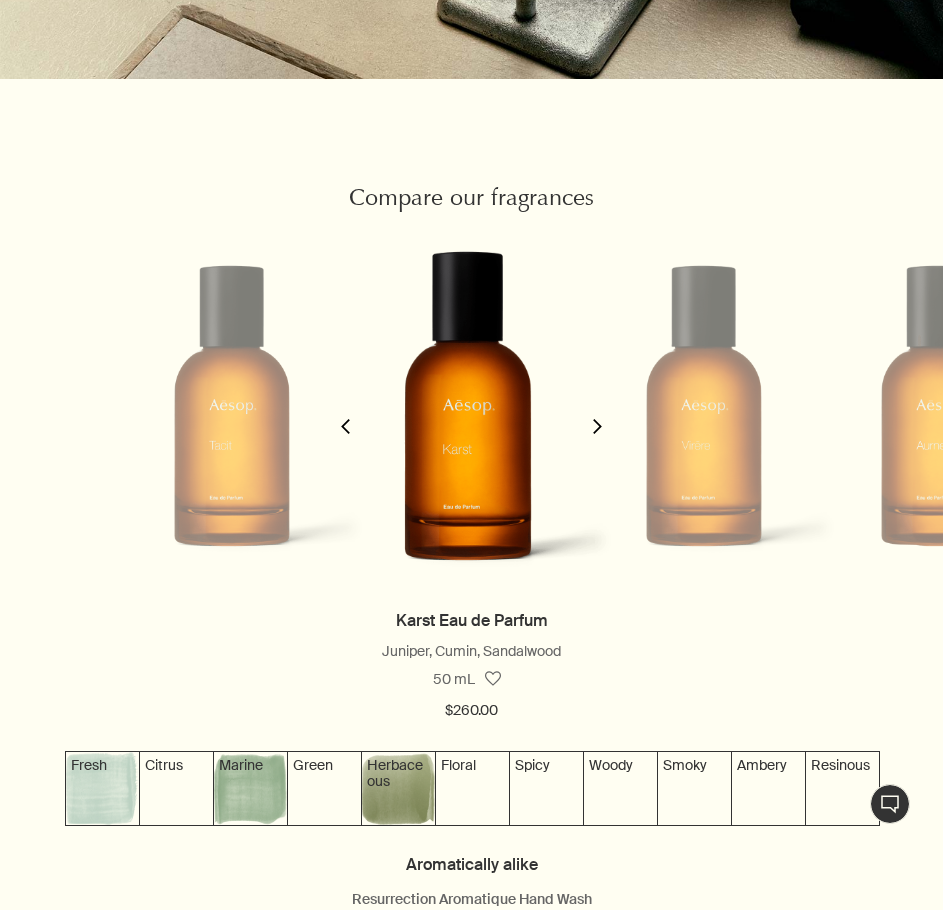 click on "chevron" at bounding box center [598, 414] 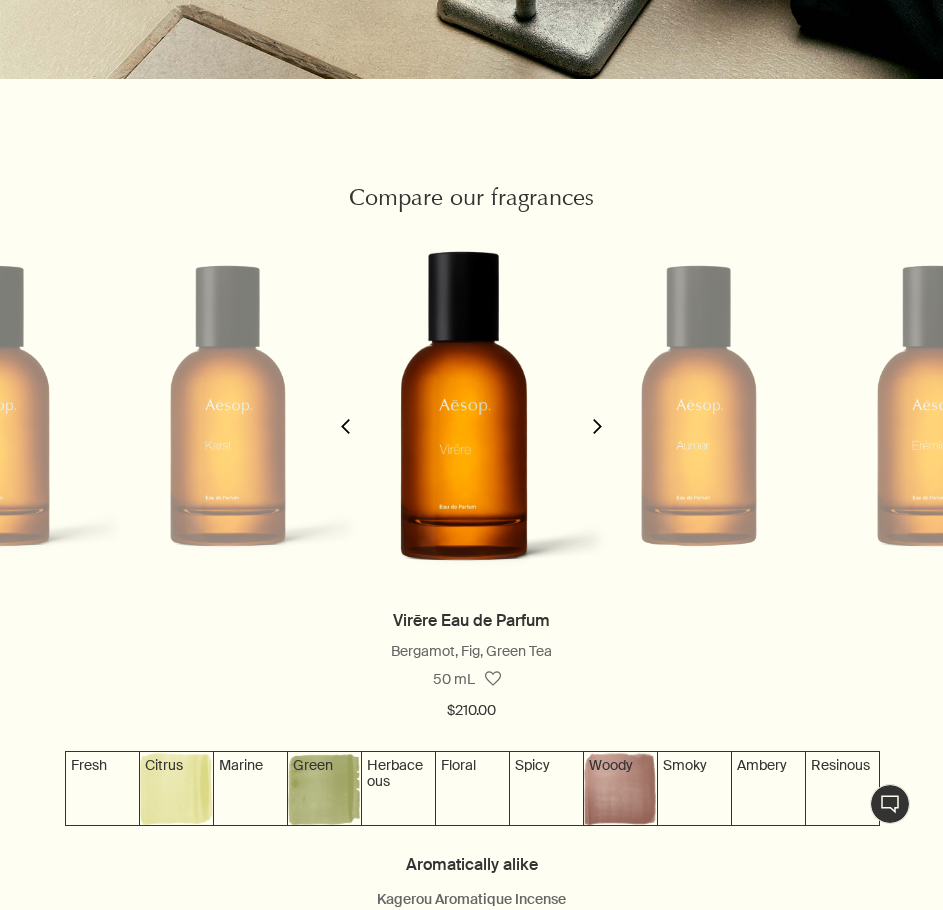 click on "chevron" at bounding box center (598, 414) 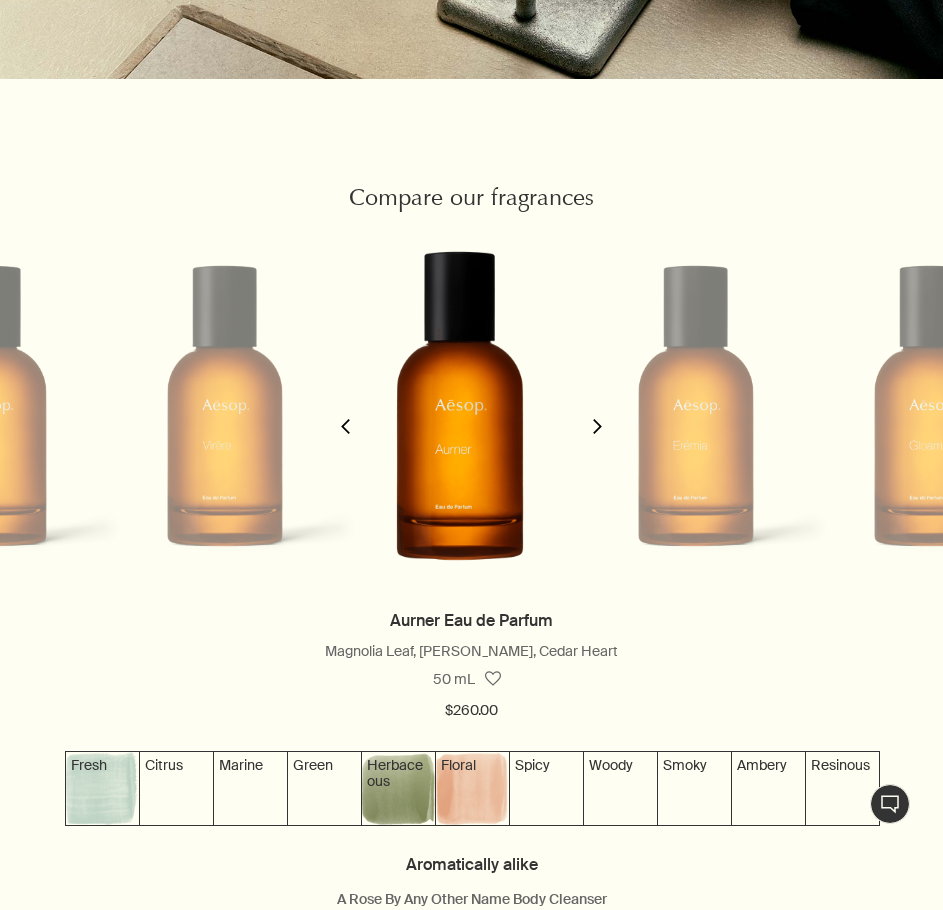 click on "chevron" at bounding box center (598, 414) 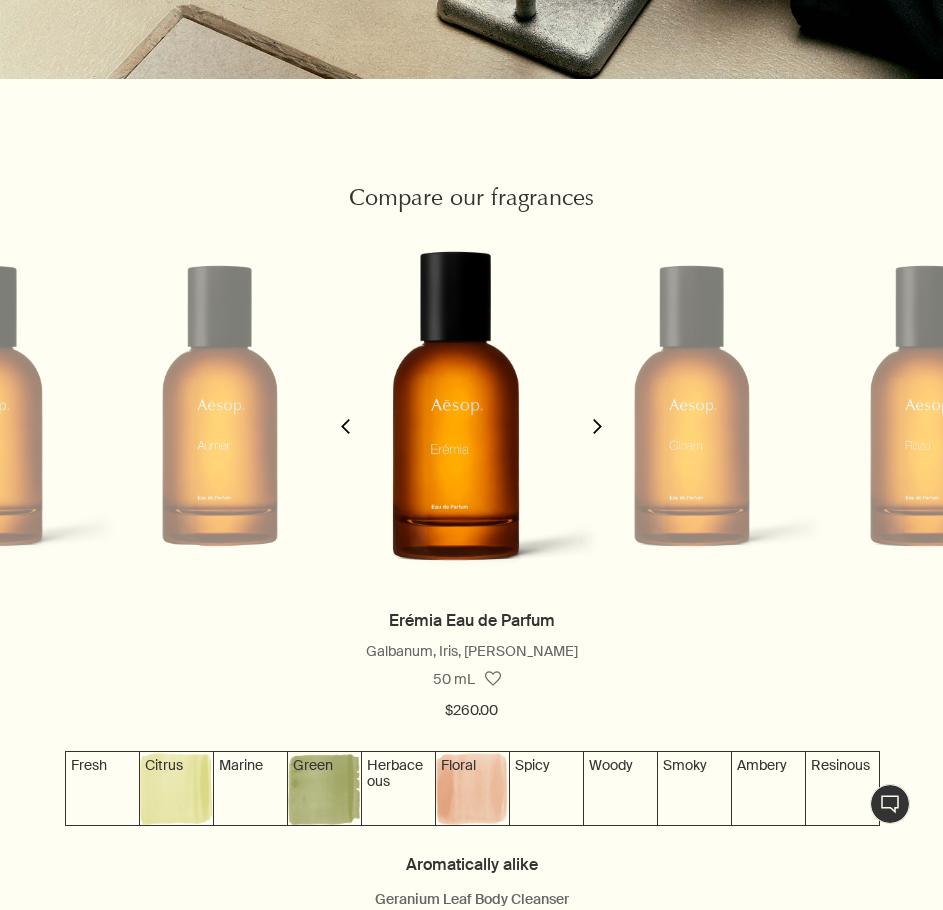 click on "chevron" at bounding box center (598, 414) 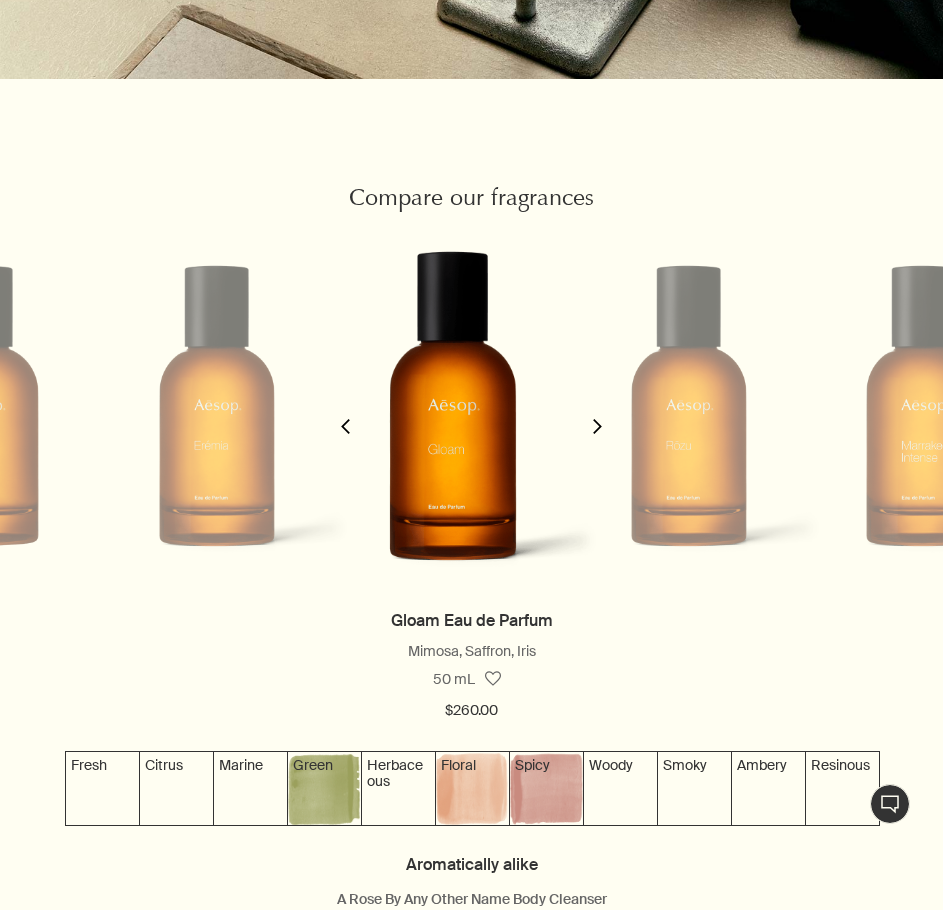 click on "chevron" at bounding box center (598, 414) 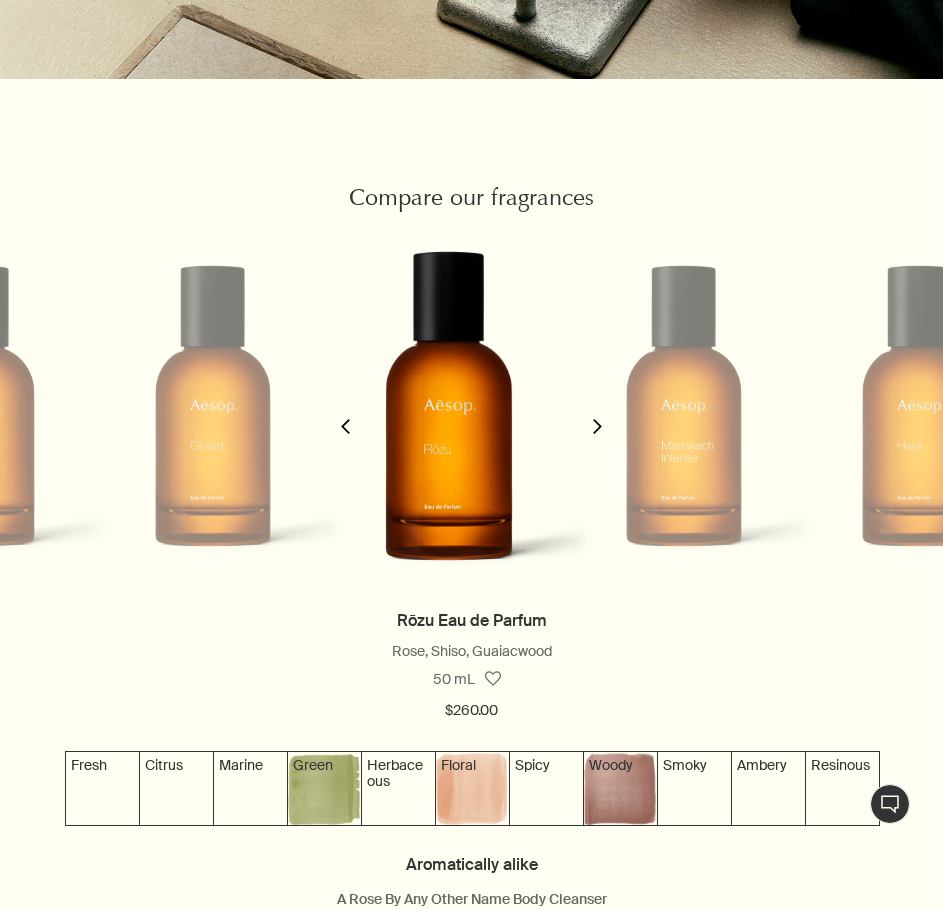 click on "chevron" at bounding box center (598, 414) 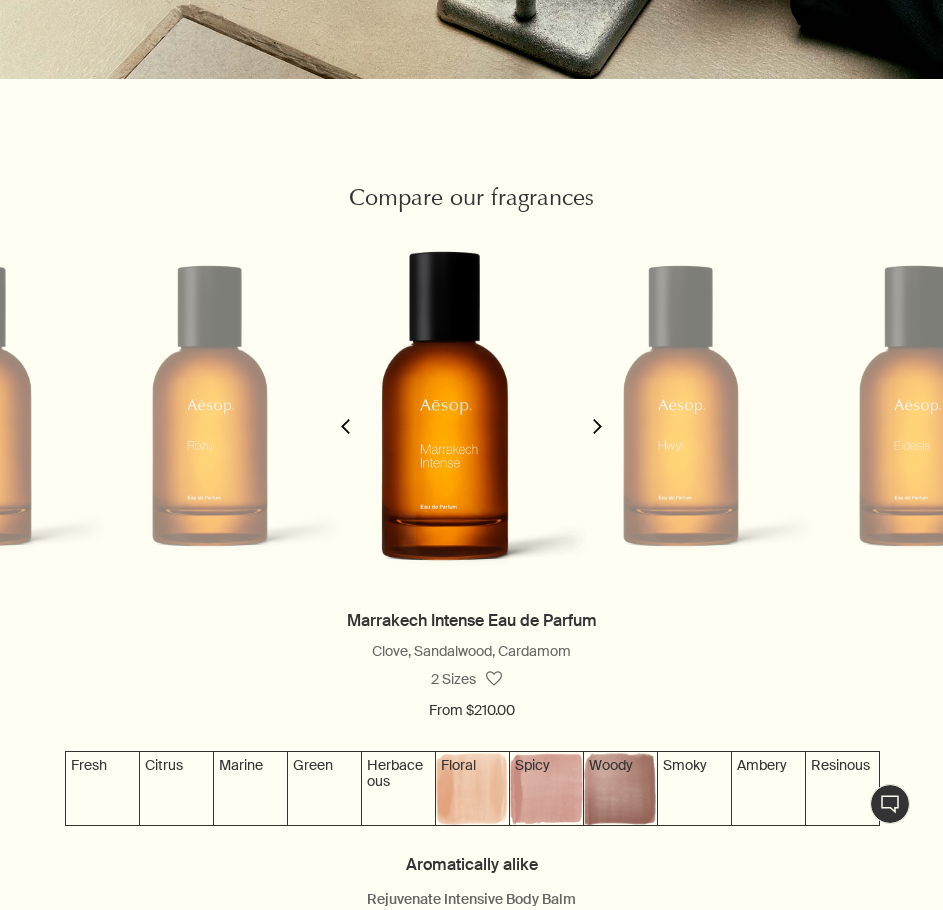click on "chevron" at bounding box center (598, 414) 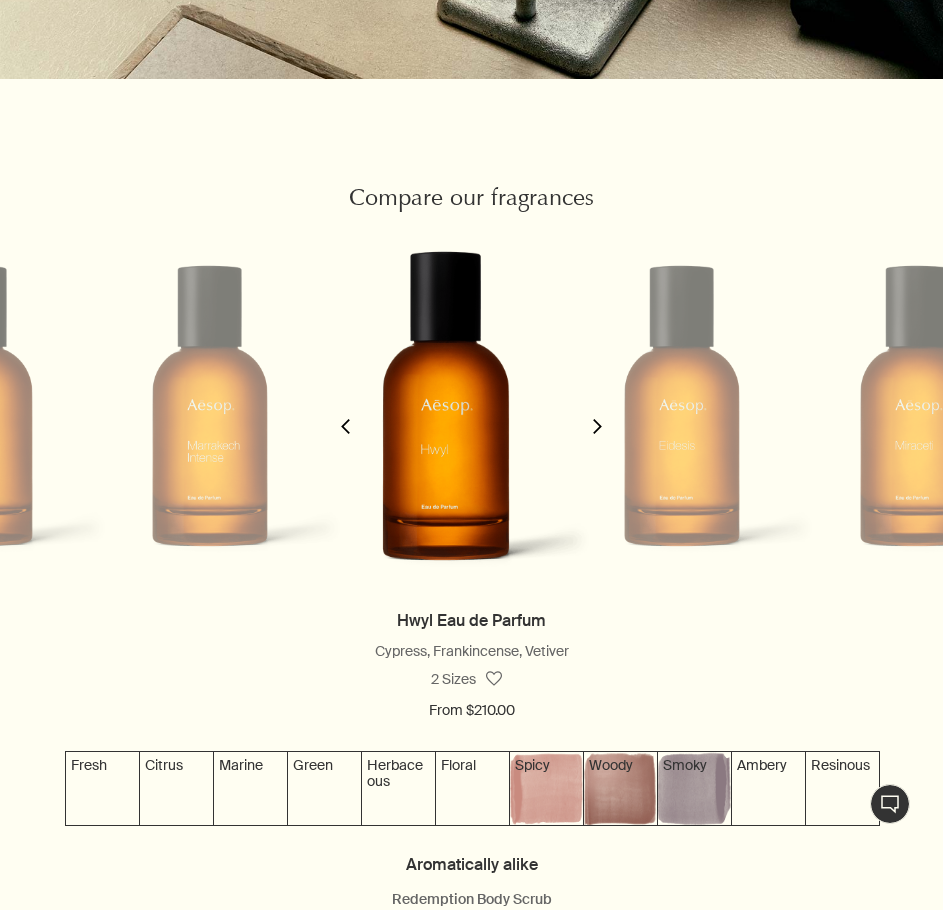 scroll, scrollTop: 0, scrollLeft: 1921, axis: horizontal 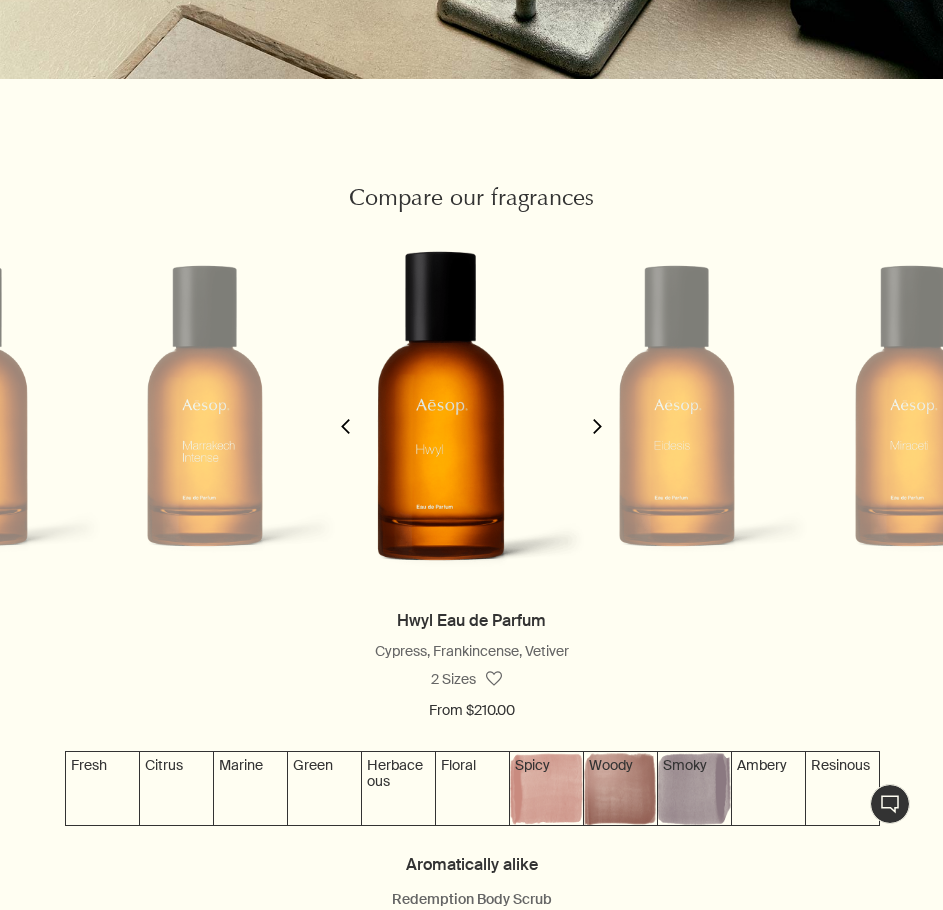 click on "chevron" 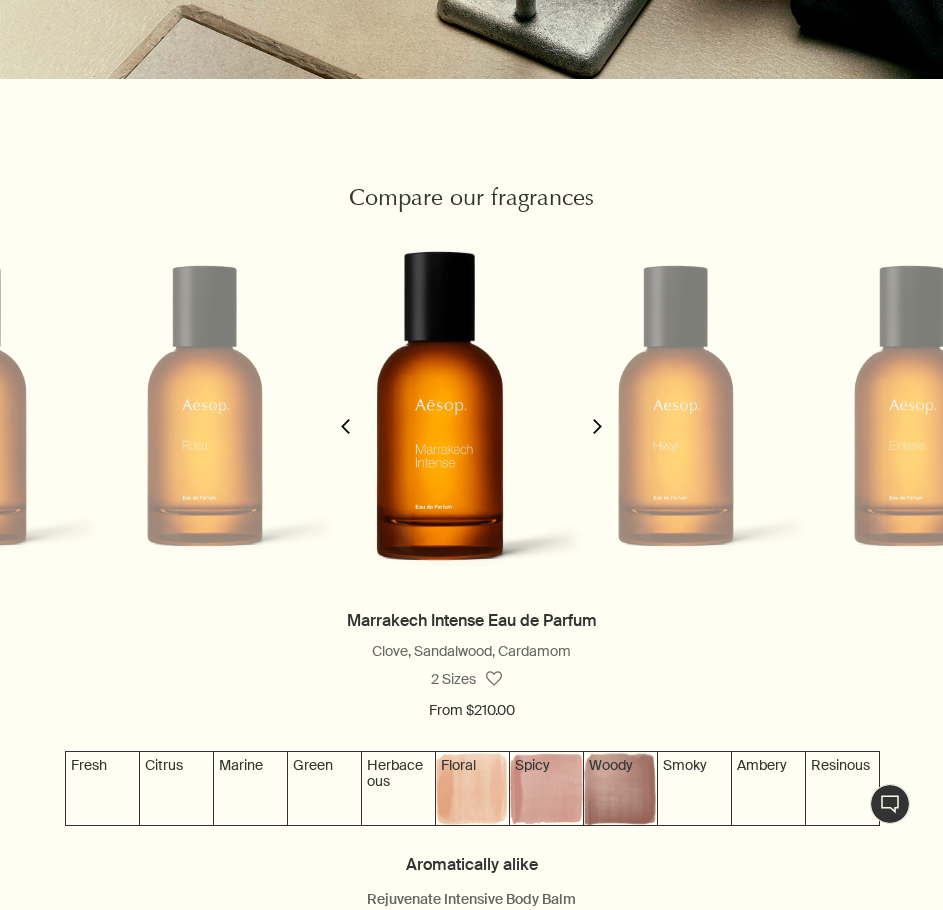 scroll, scrollTop: 0, scrollLeft: 1681, axis: horizontal 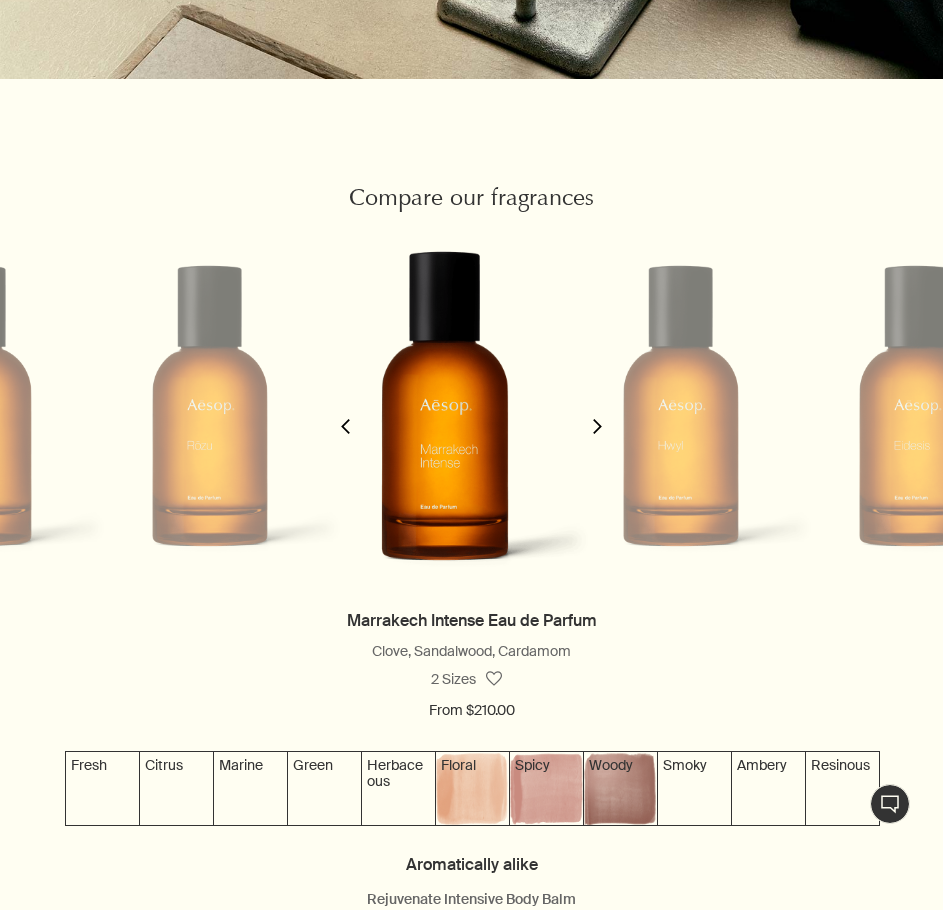 click at bounding box center (445, 406) 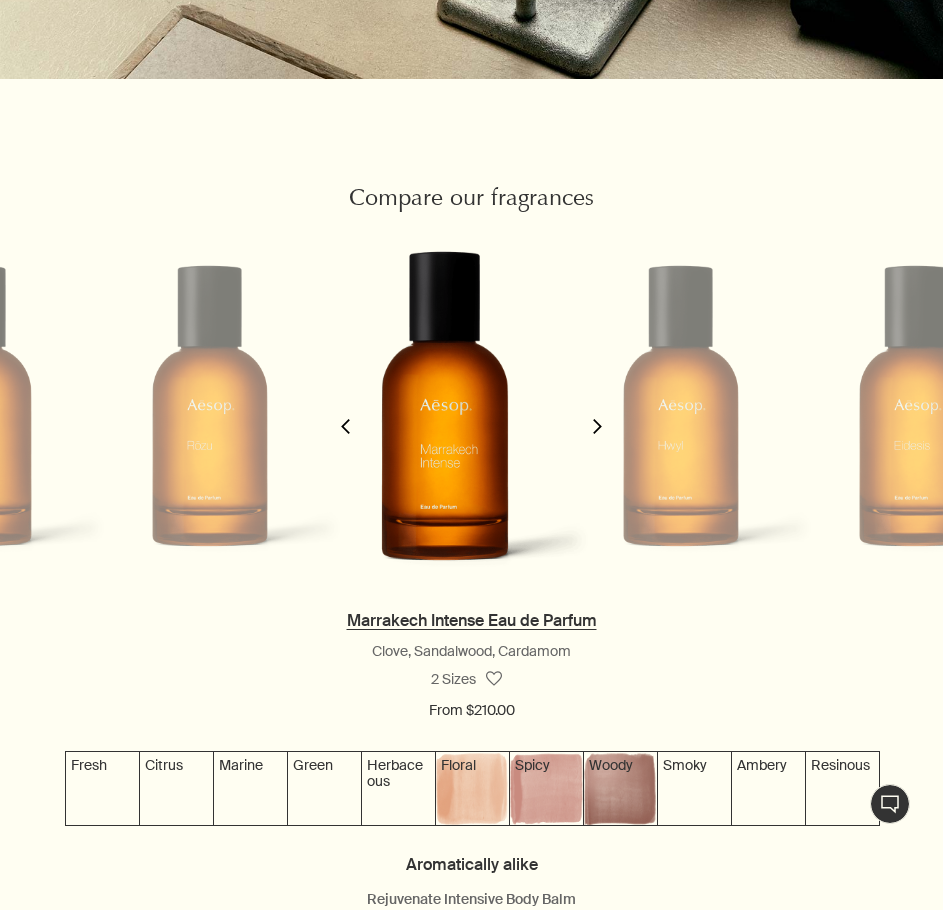 click on "Marrakech Intense Eau de Parfum" at bounding box center [472, 620] 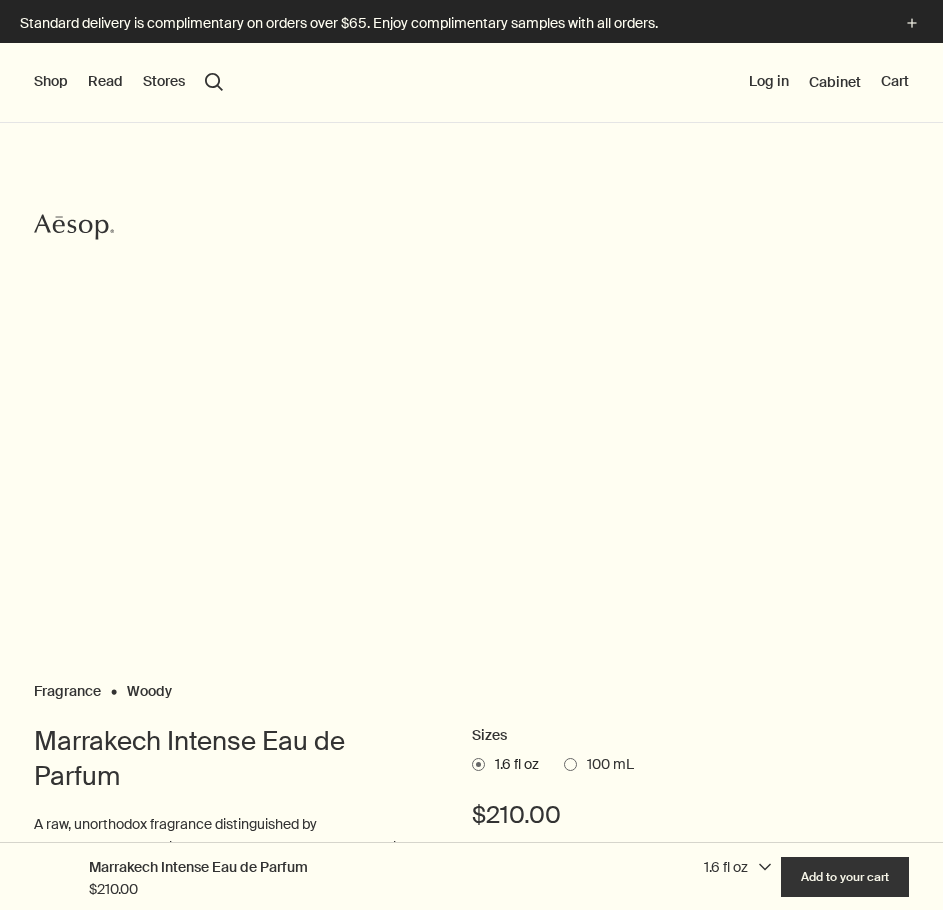 scroll, scrollTop: 130, scrollLeft: 0, axis: vertical 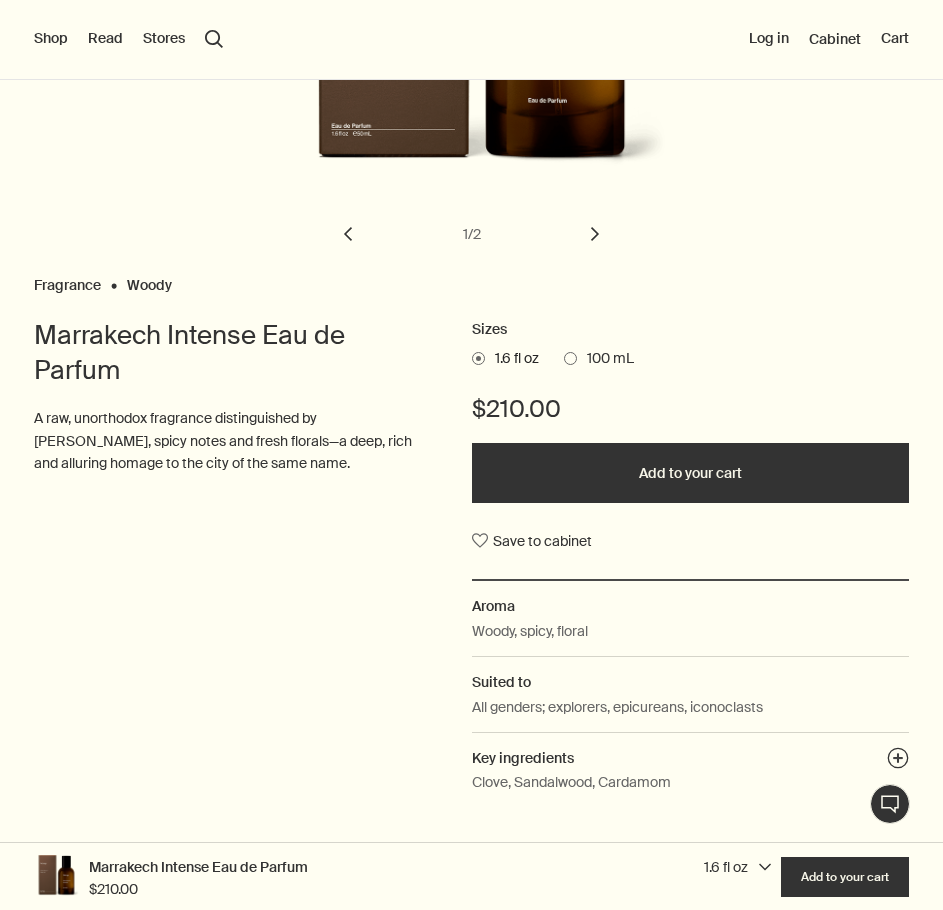 click at bounding box center (570, 358) 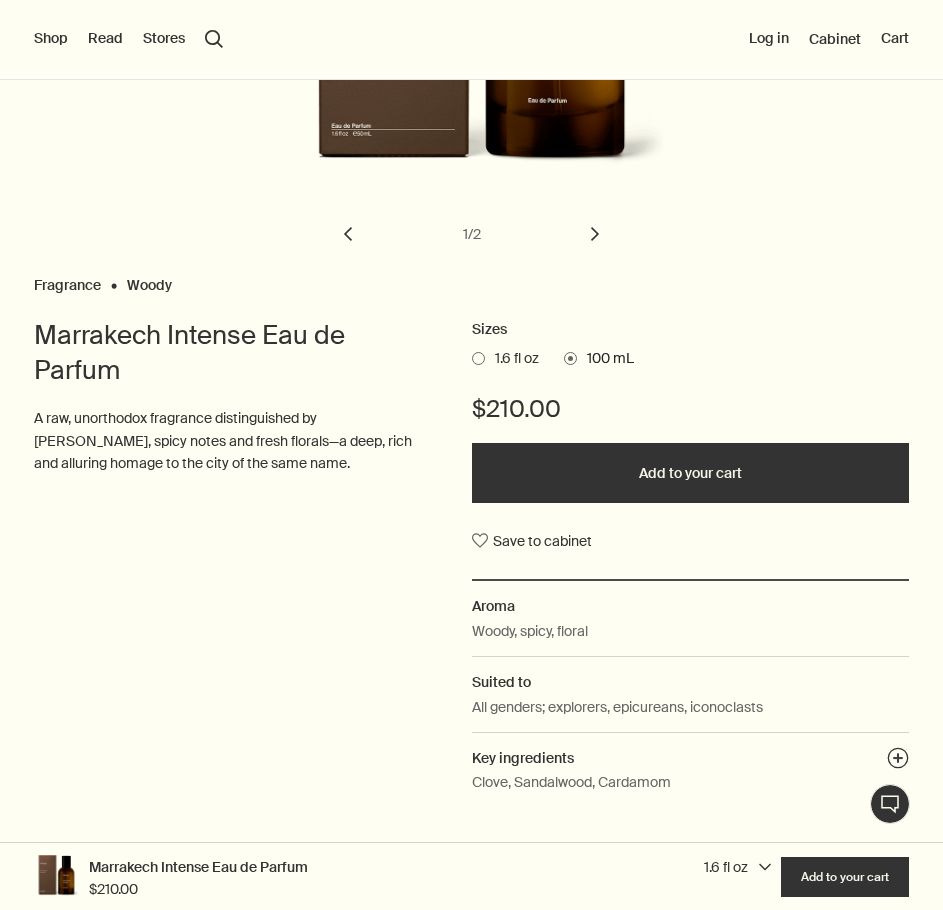 scroll, scrollTop: 23, scrollLeft: 0, axis: vertical 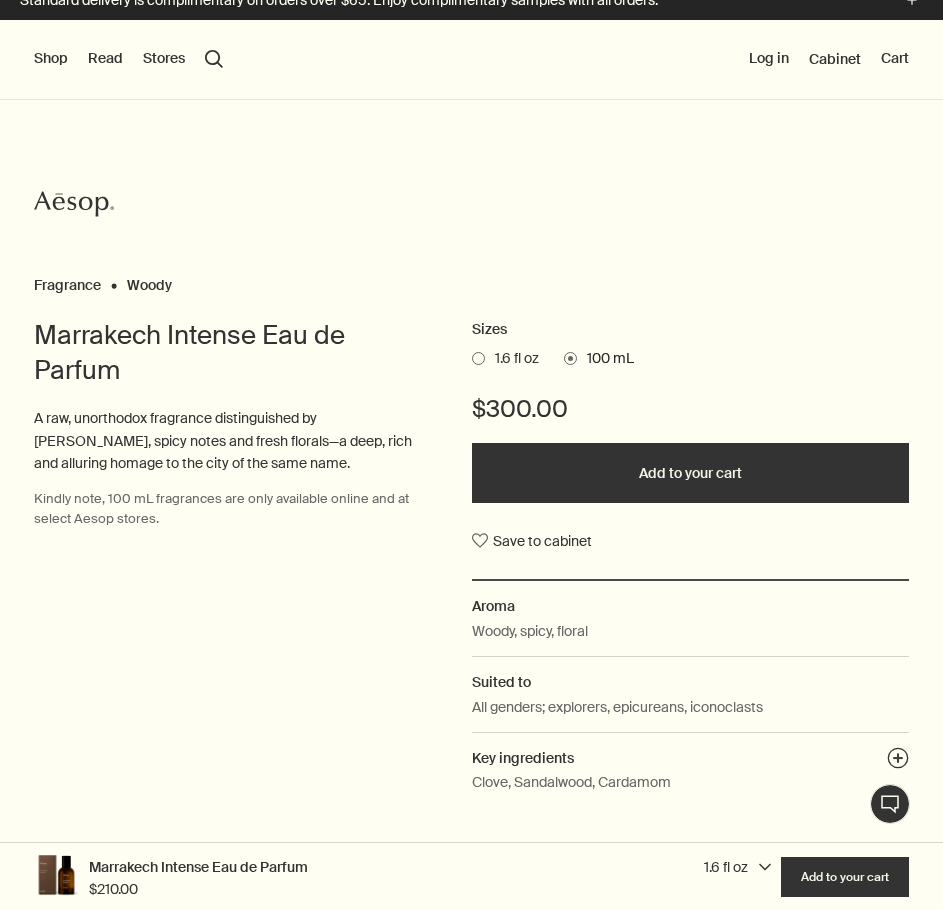 click on "1.6 fl oz" at bounding box center [512, 359] 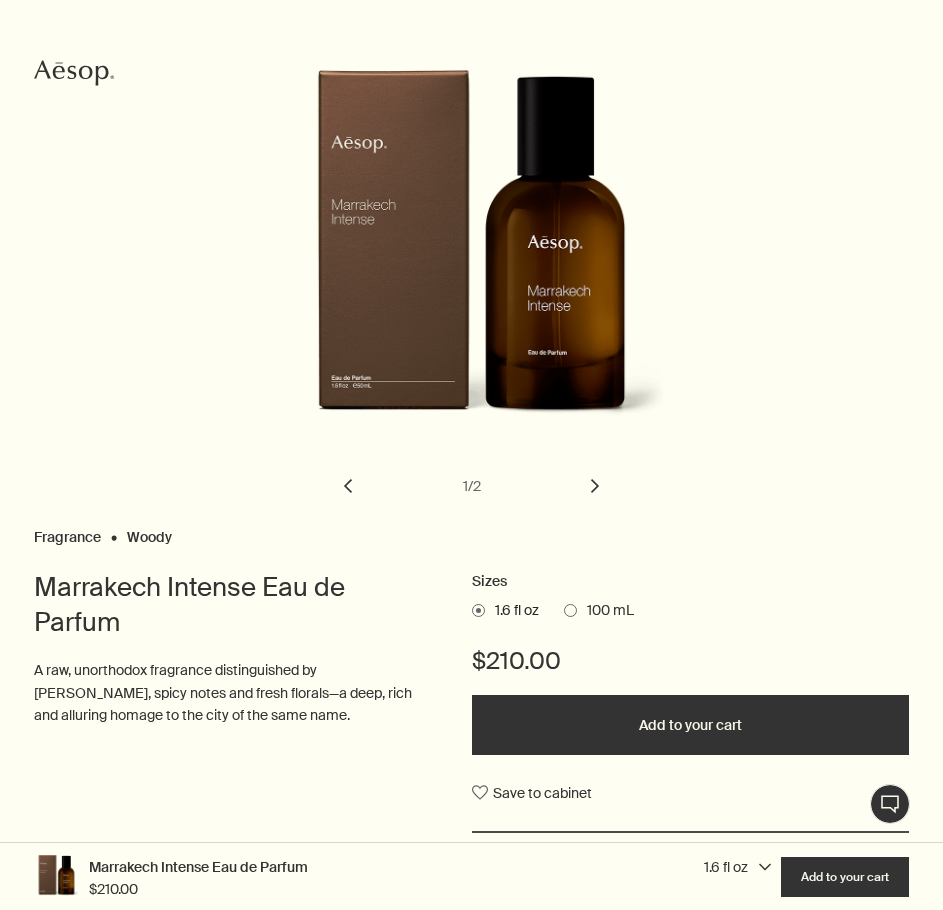 scroll, scrollTop: 323, scrollLeft: 0, axis: vertical 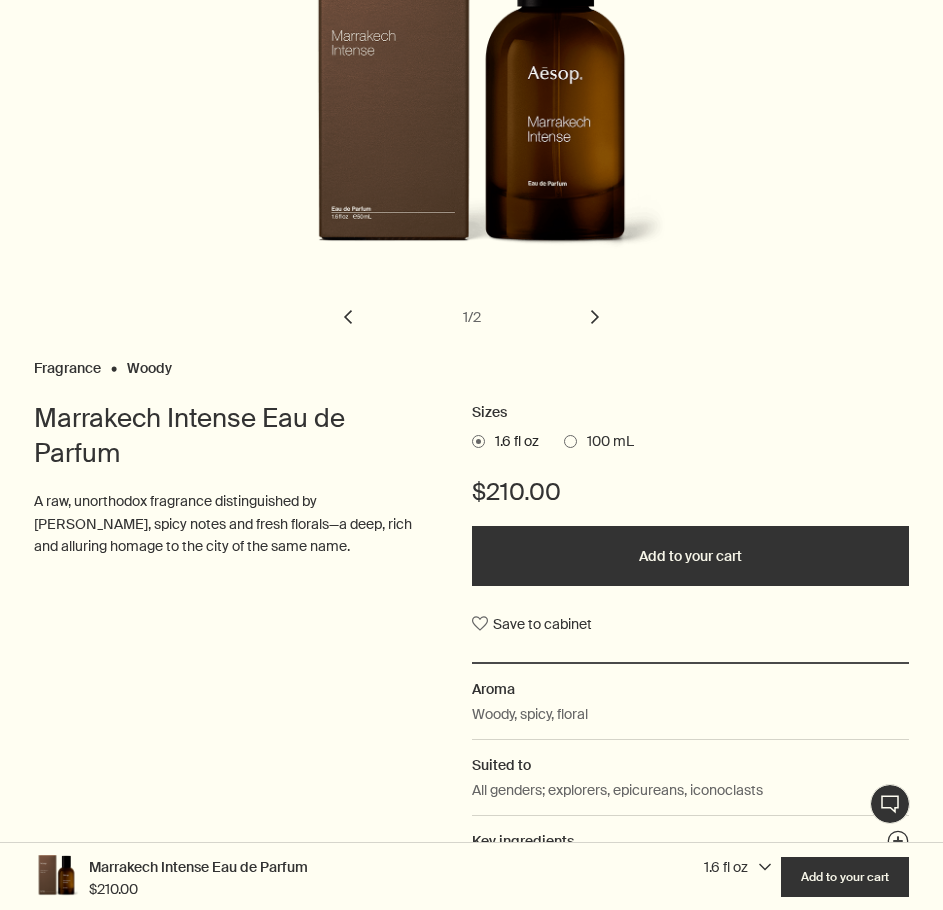 click on "Add to your cart" at bounding box center [691, 556] 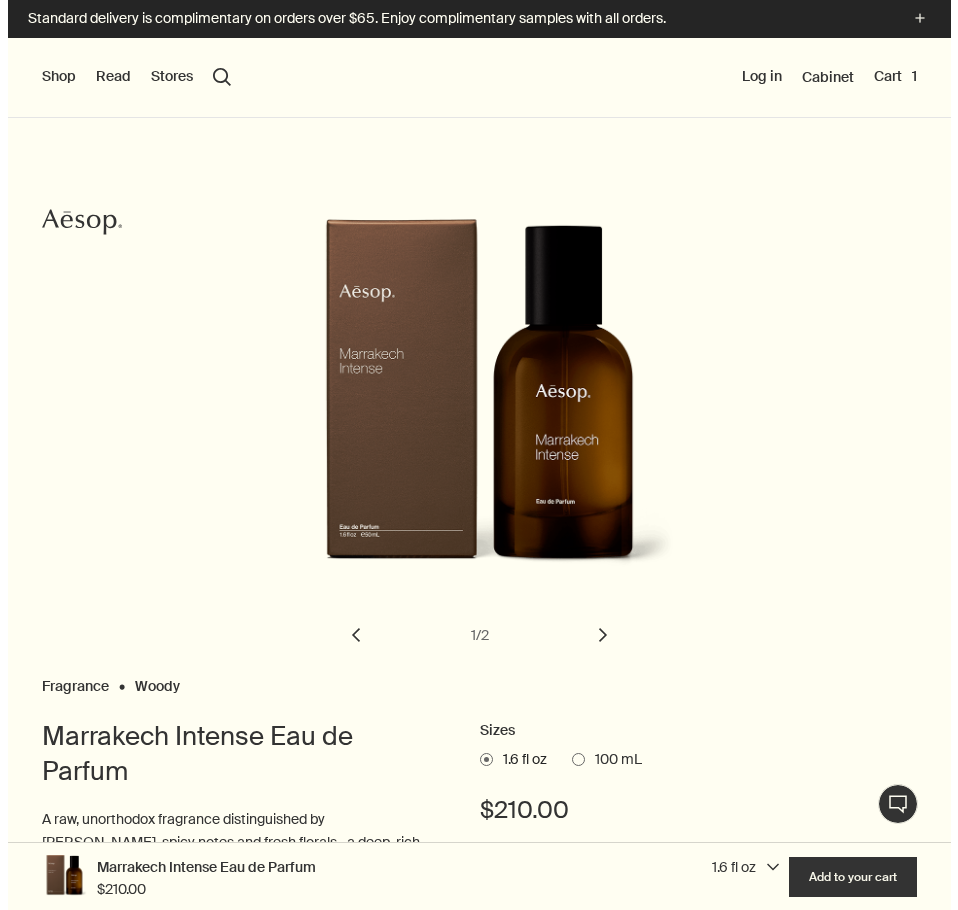scroll, scrollTop: 0, scrollLeft: 0, axis: both 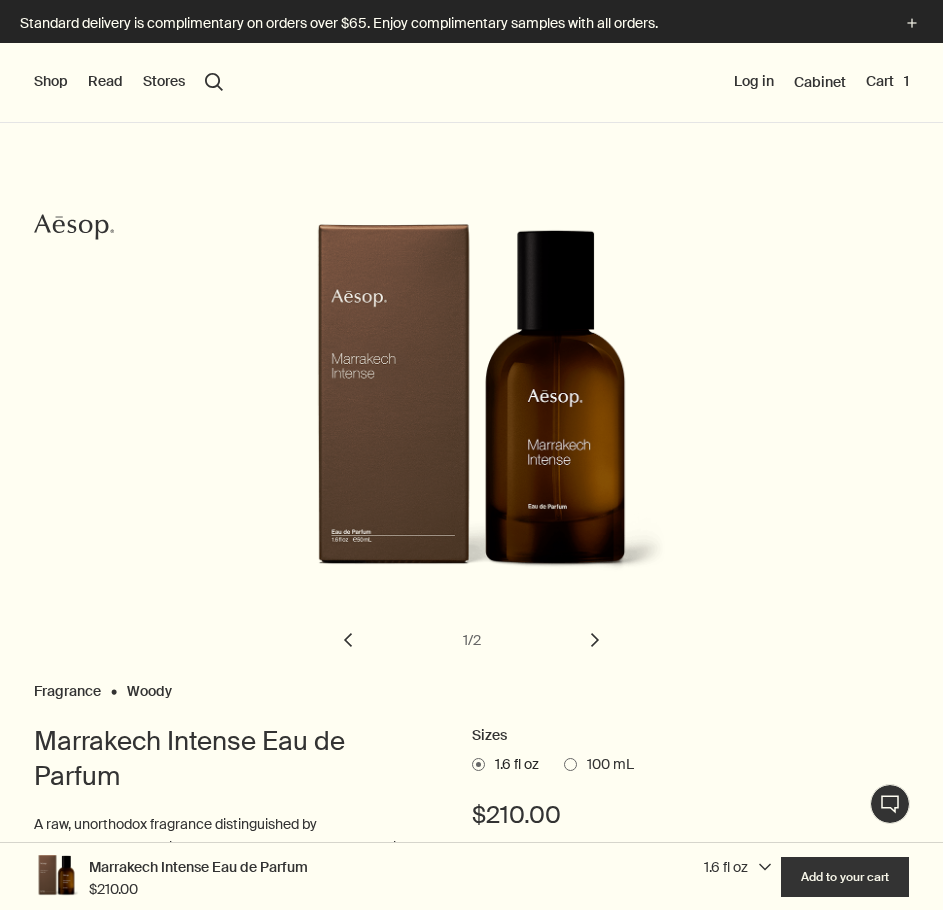 click on "Cart 1" at bounding box center (887, 82) 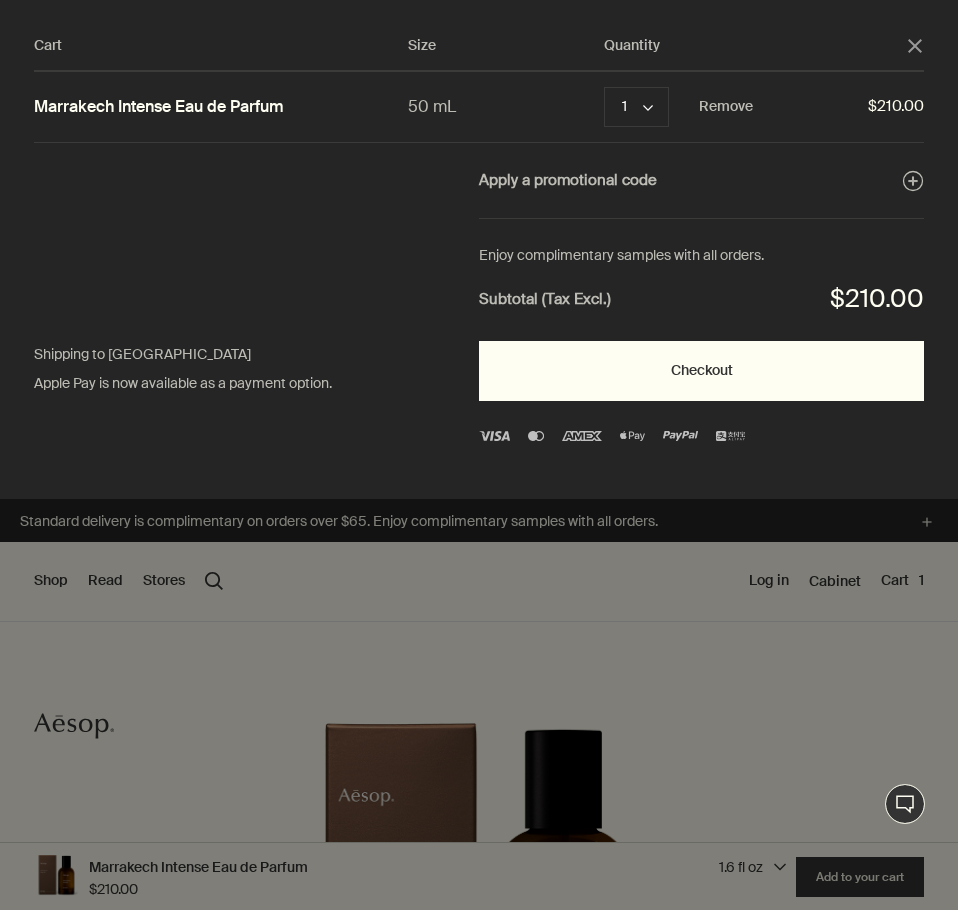 click on "Checkout" at bounding box center [701, 371] 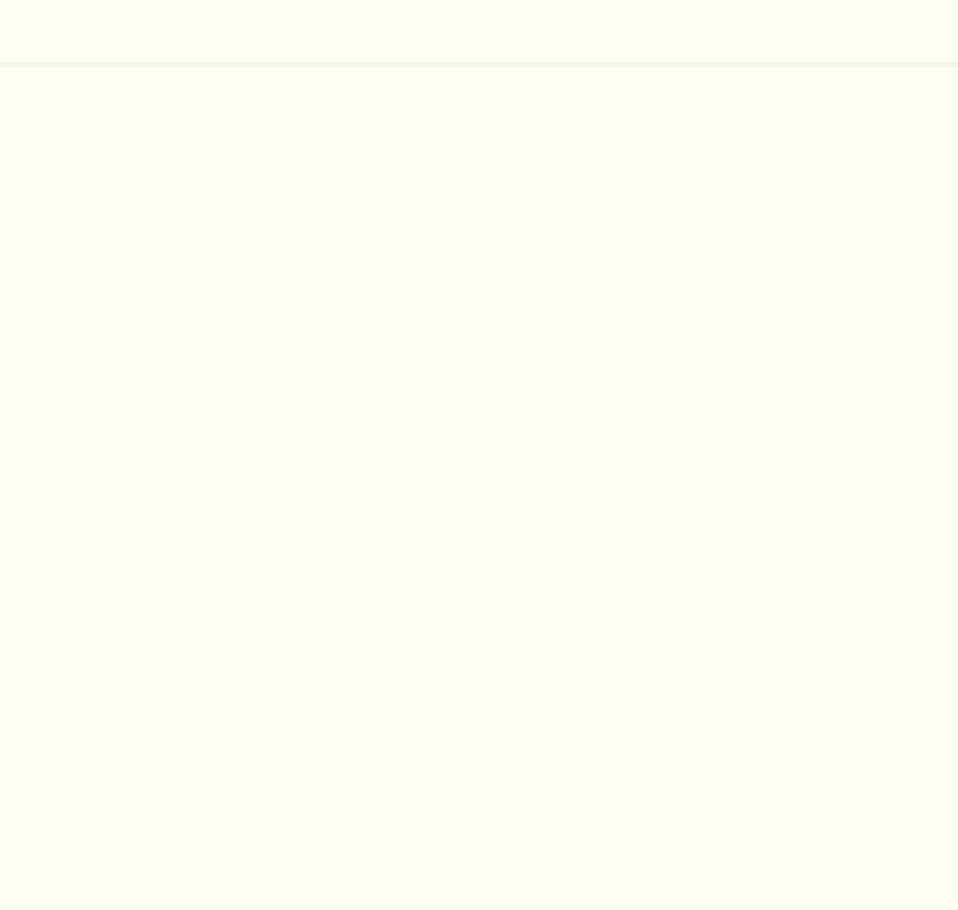scroll, scrollTop: 0, scrollLeft: 0, axis: both 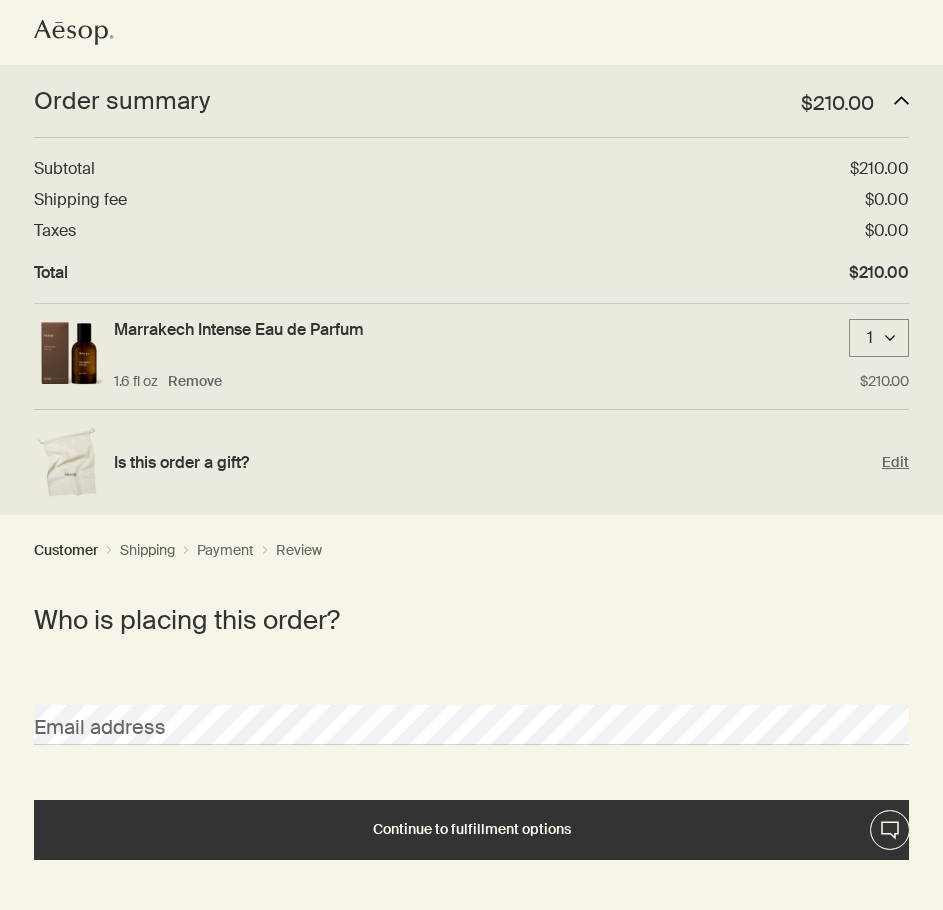 click on "Is this order a gift? Edit" at bounding box center [471, 462] 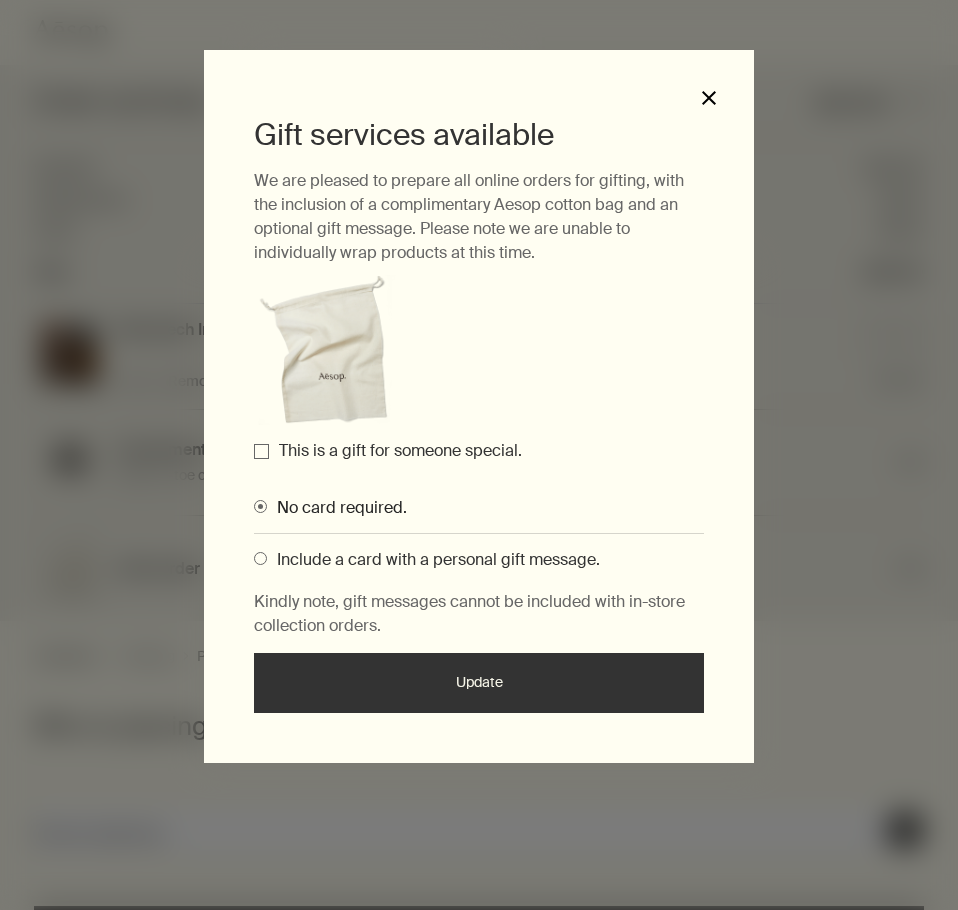 click on "close" at bounding box center [709, 98] 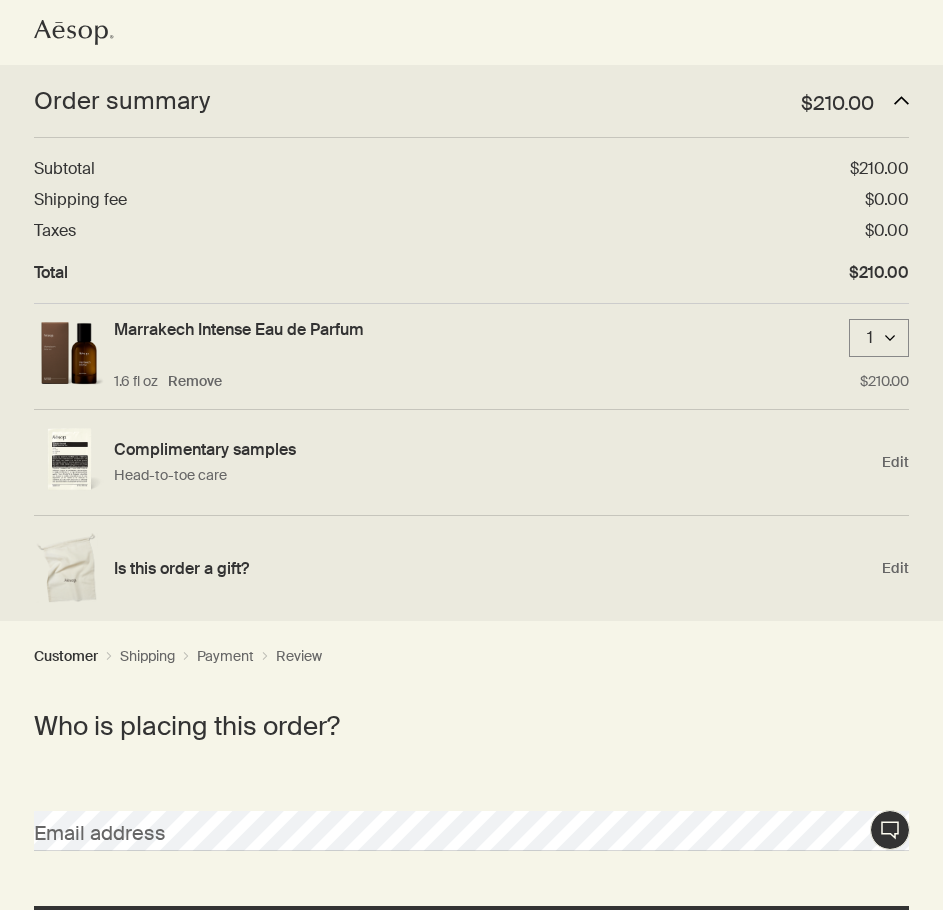 click on "Customer chevron Shipping chevron Payment chevron Review" at bounding box center (471, 661) 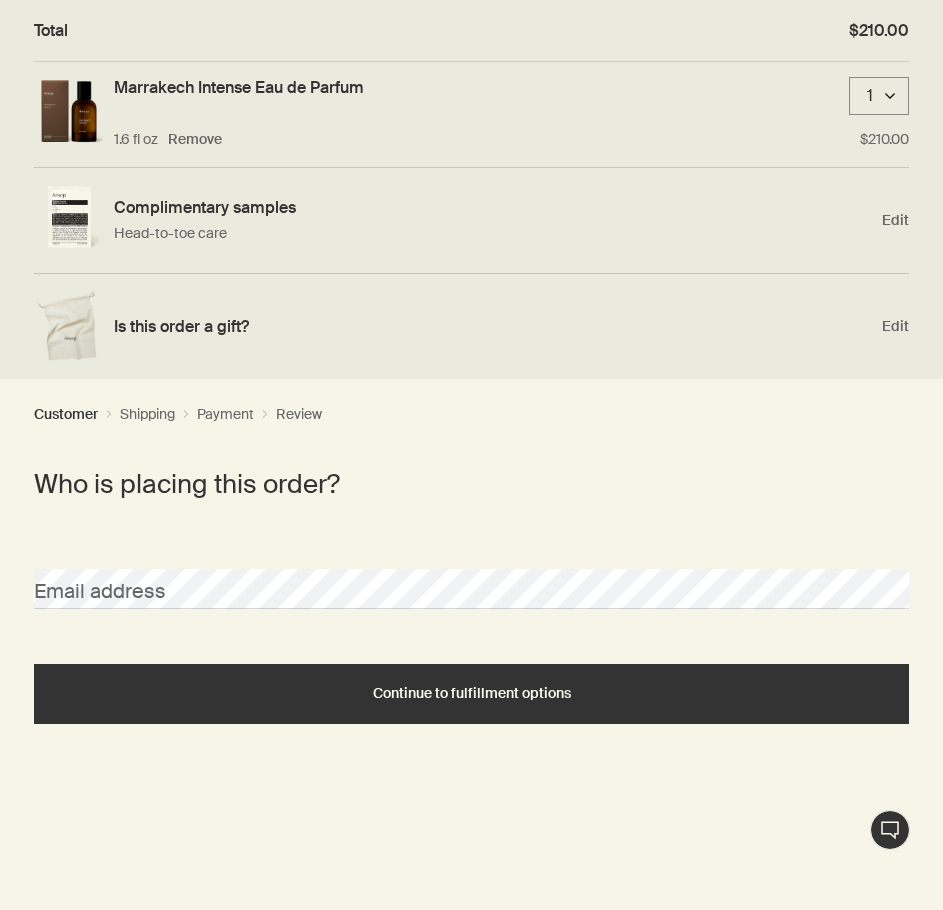 scroll, scrollTop: 300, scrollLeft: 0, axis: vertical 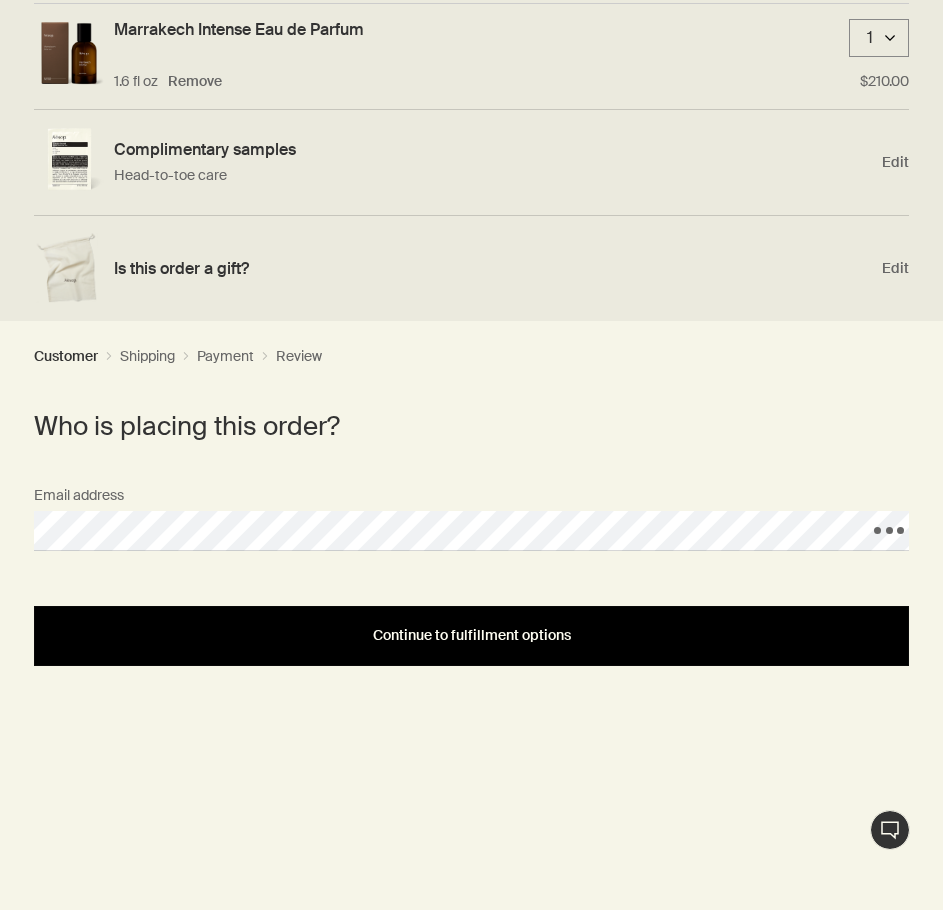 click on "Continue to fulfillment options" at bounding box center [471, 636] 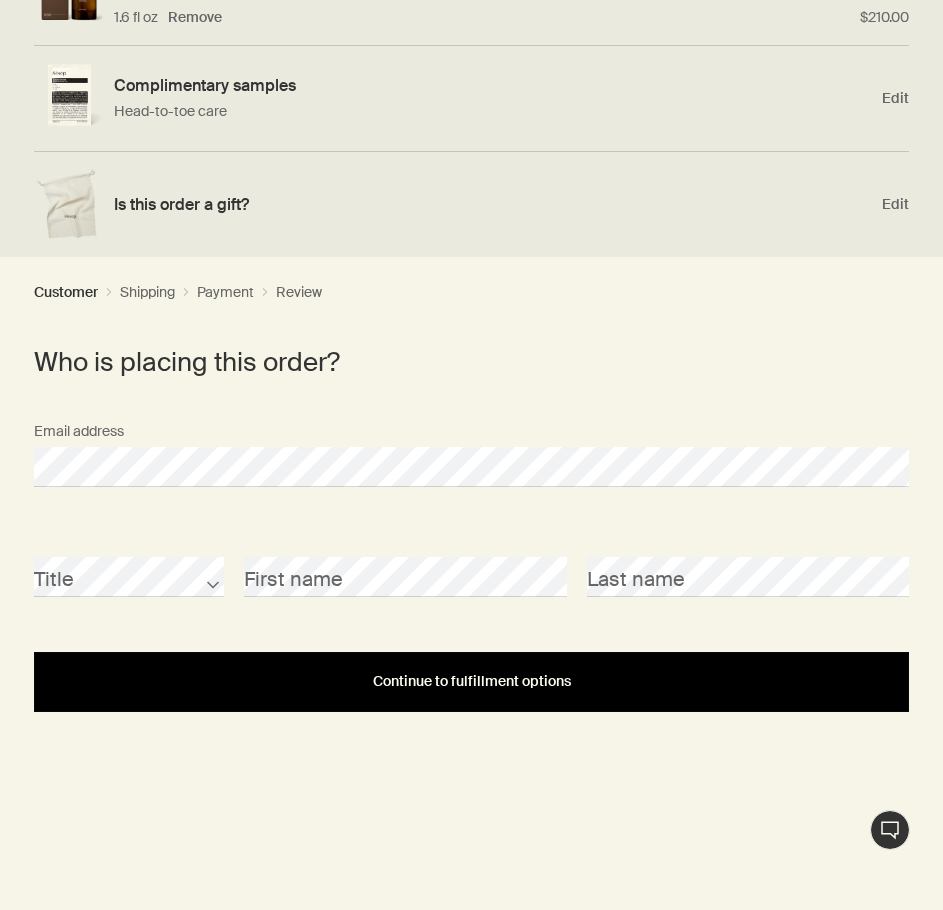 scroll, scrollTop: 400, scrollLeft: 0, axis: vertical 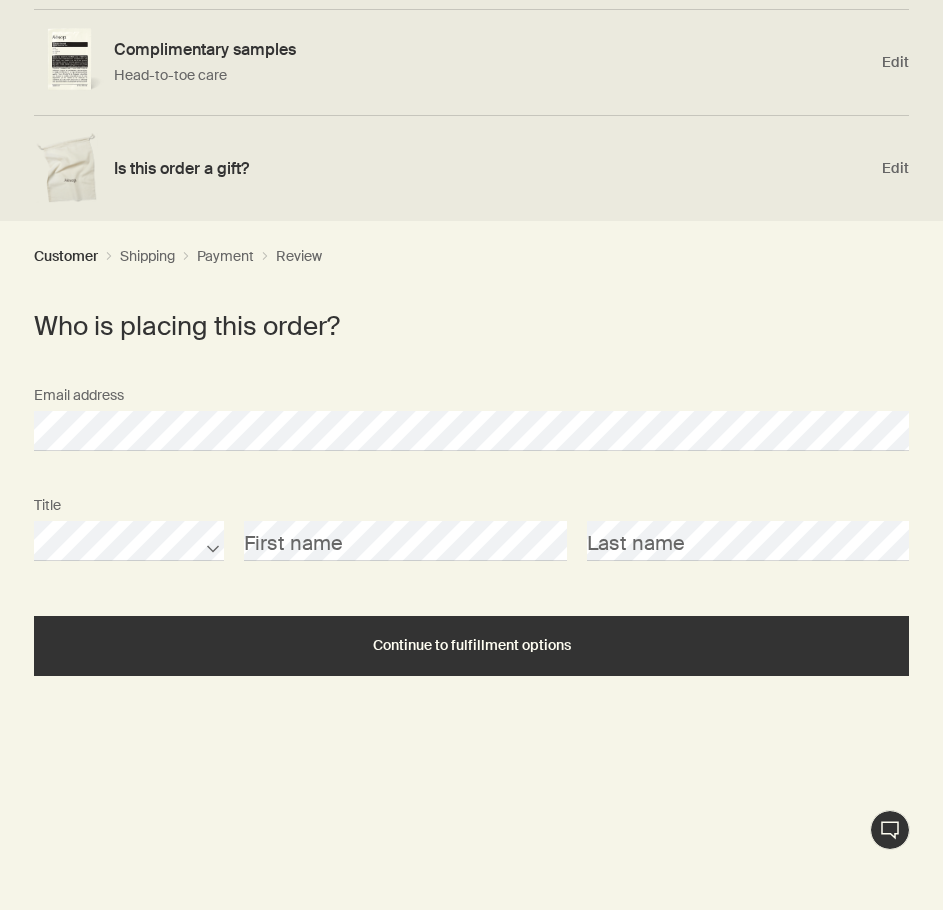 click on "Title First name Last name" at bounding box center [471, 541] 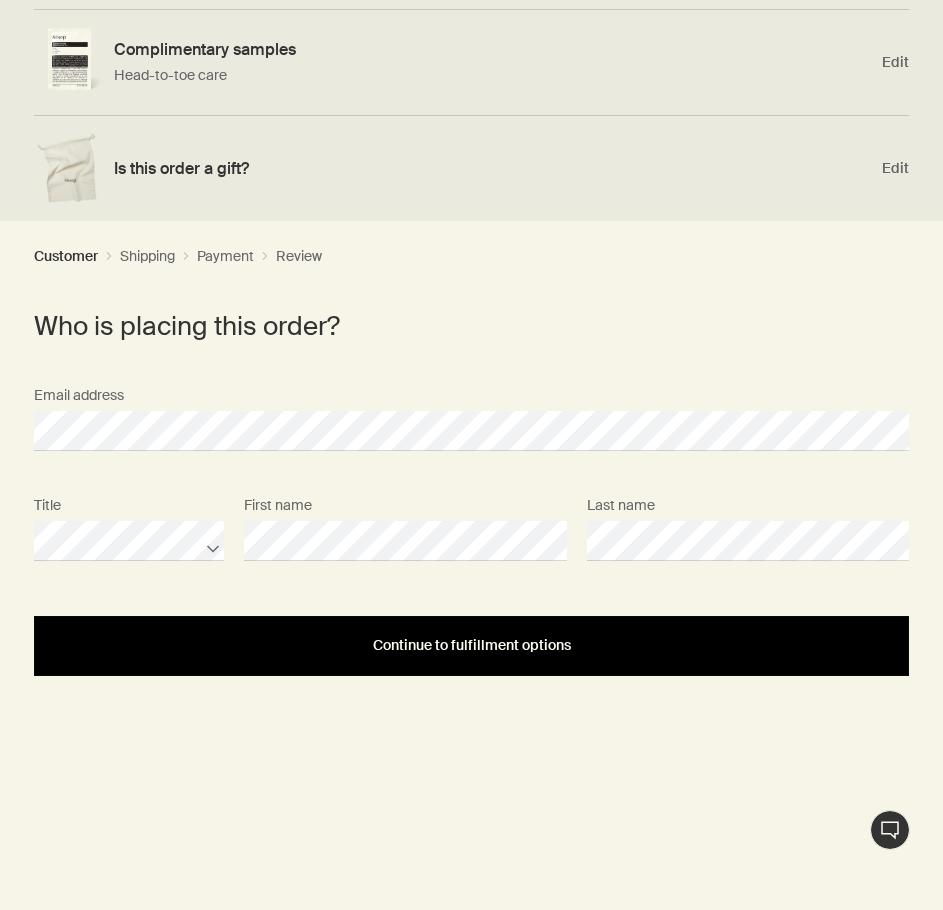 click on "Continue to fulfillment options" at bounding box center [471, 646] 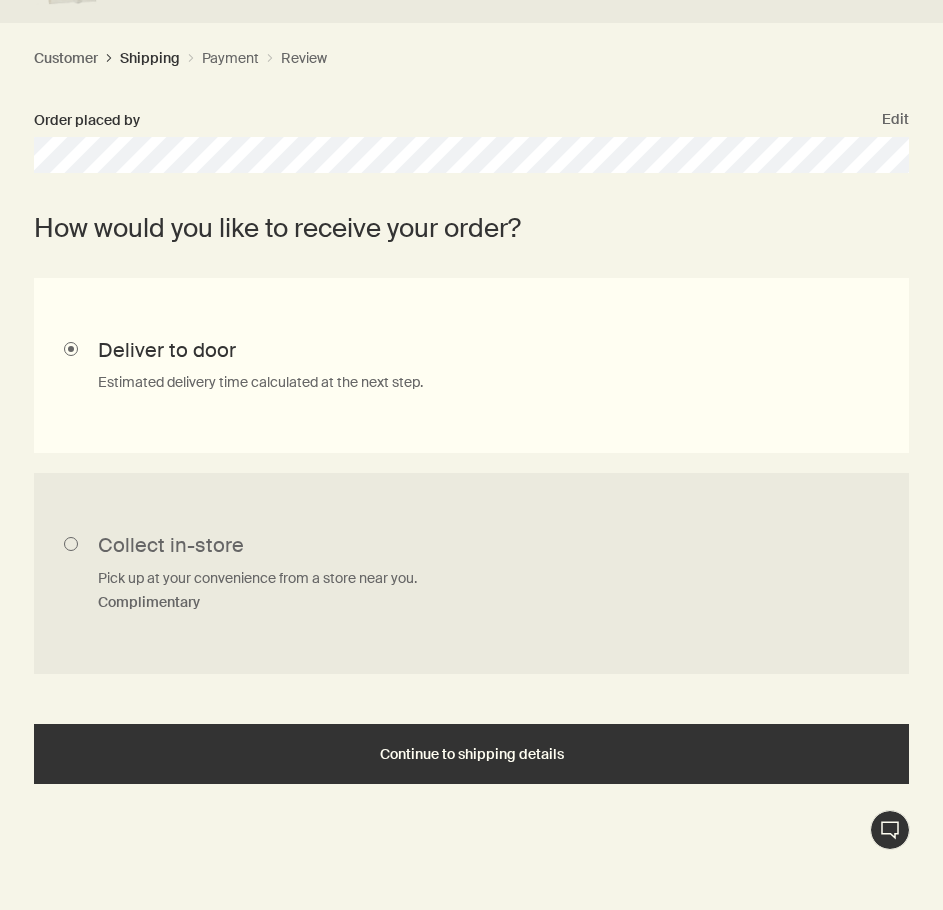scroll, scrollTop: 600, scrollLeft: 0, axis: vertical 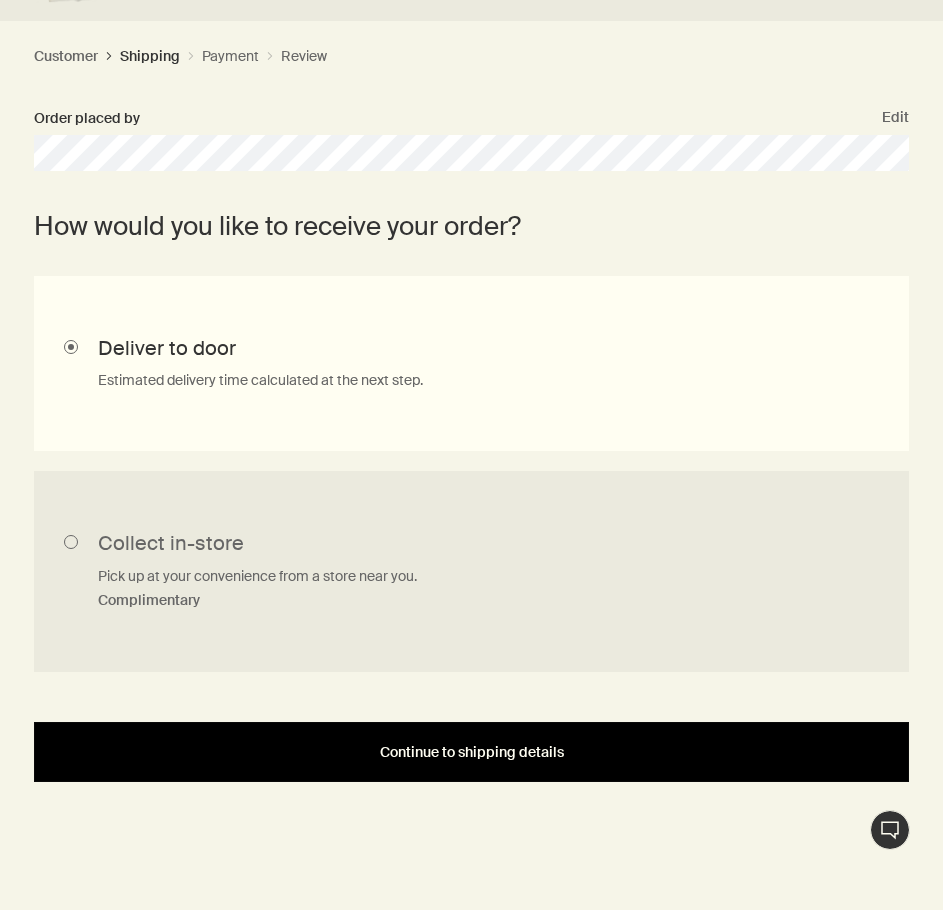 click on "Continue to shipping details" at bounding box center [471, 752] 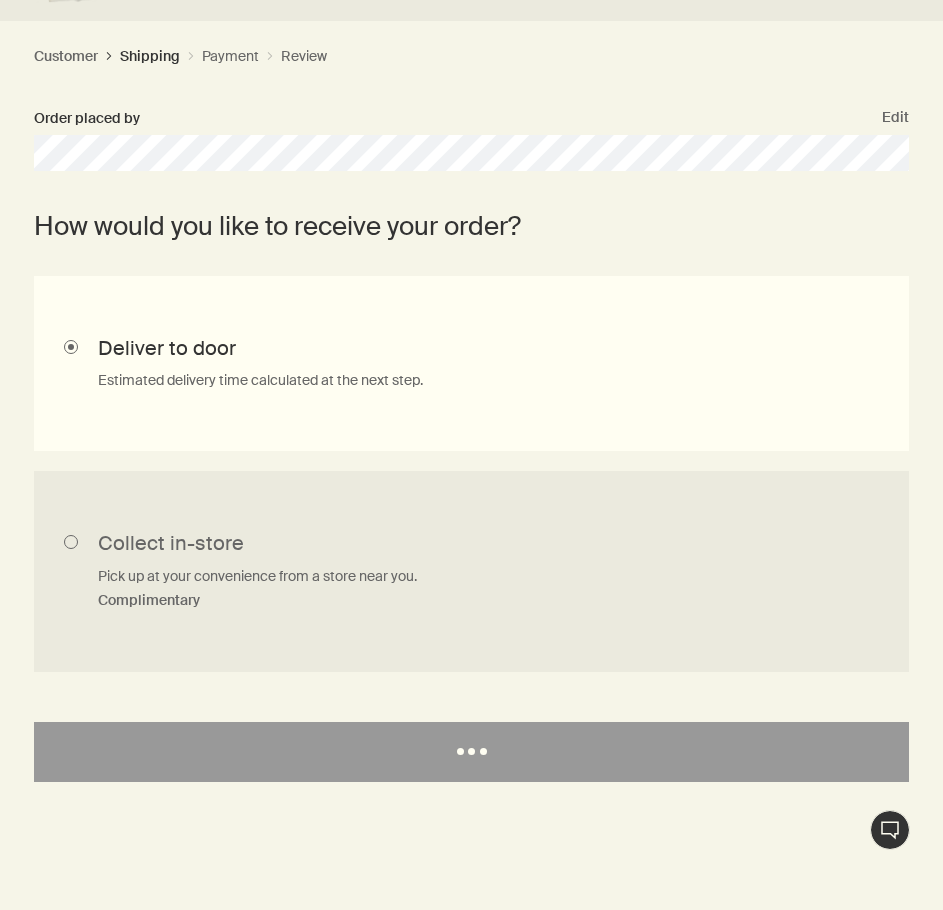 select on "CA" 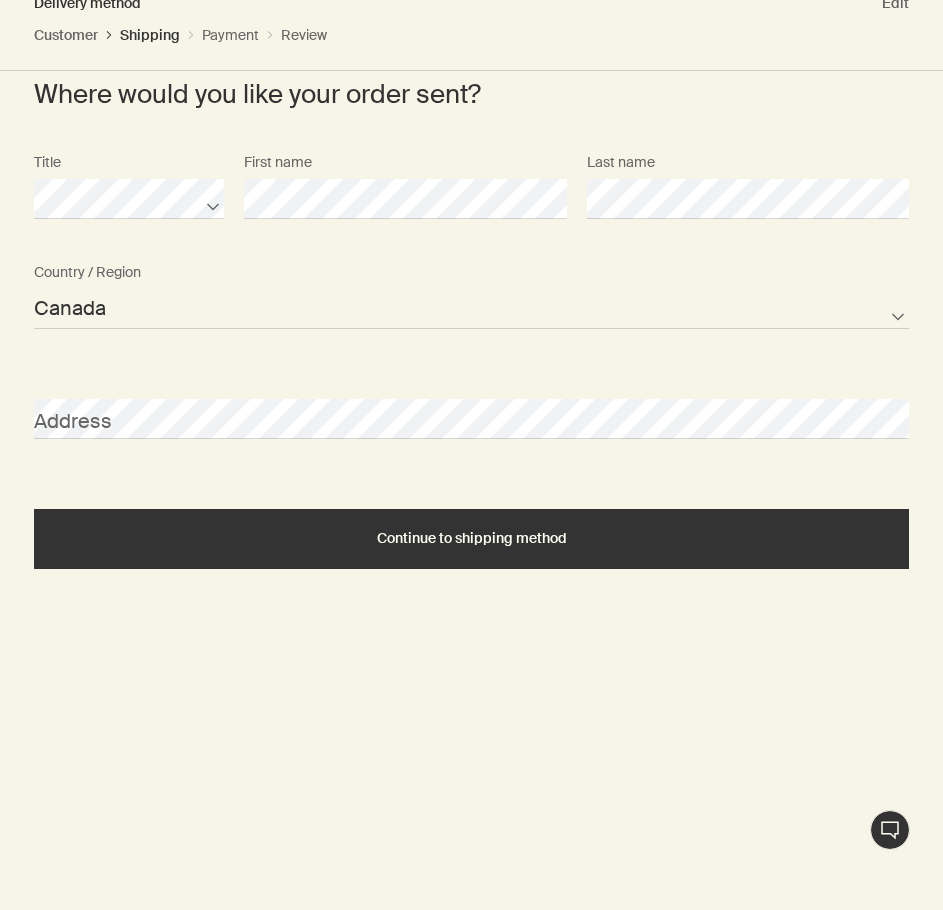 scroll, scrollTop: 803, scrollLeft: 0, axis: vertical 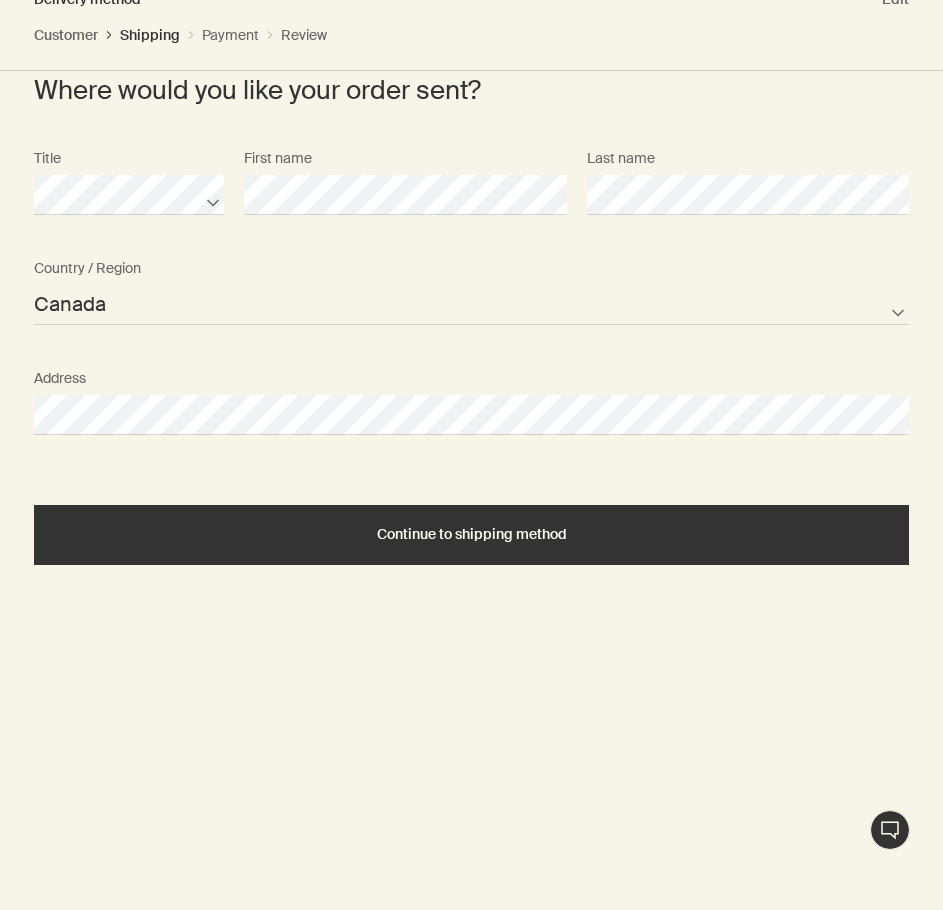 select on "CA" 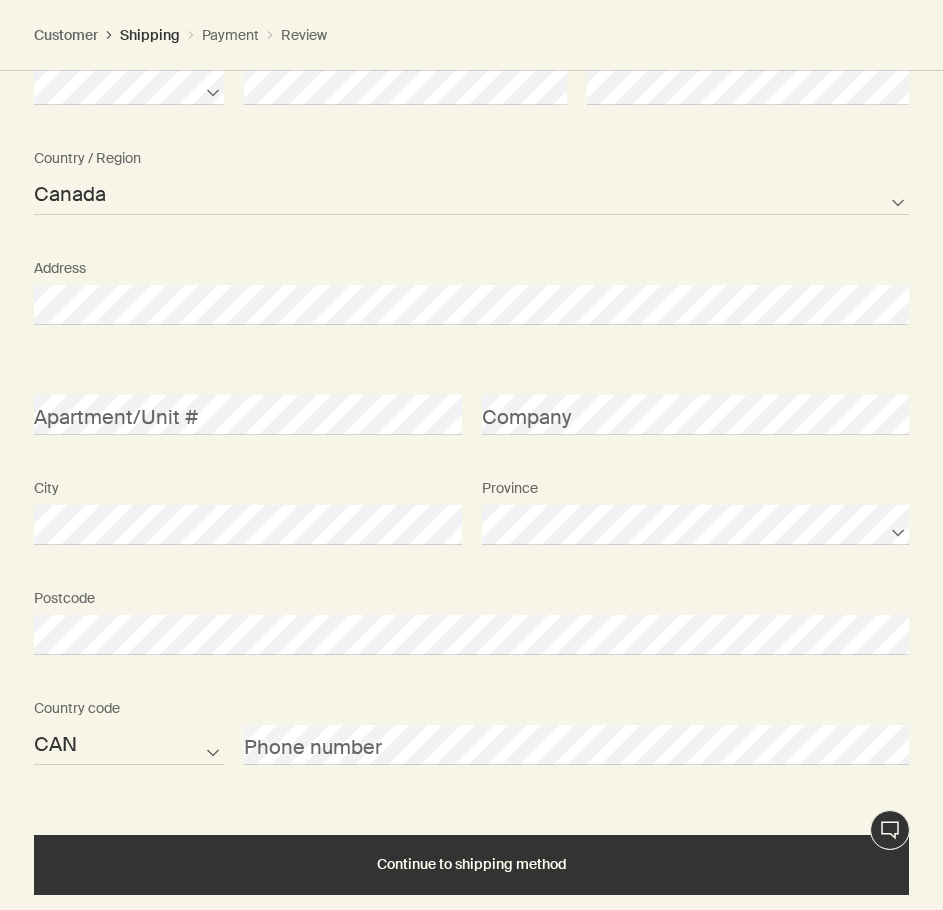 scroll, scrollTop: 923, scrollLeft: 0, axis: vertical 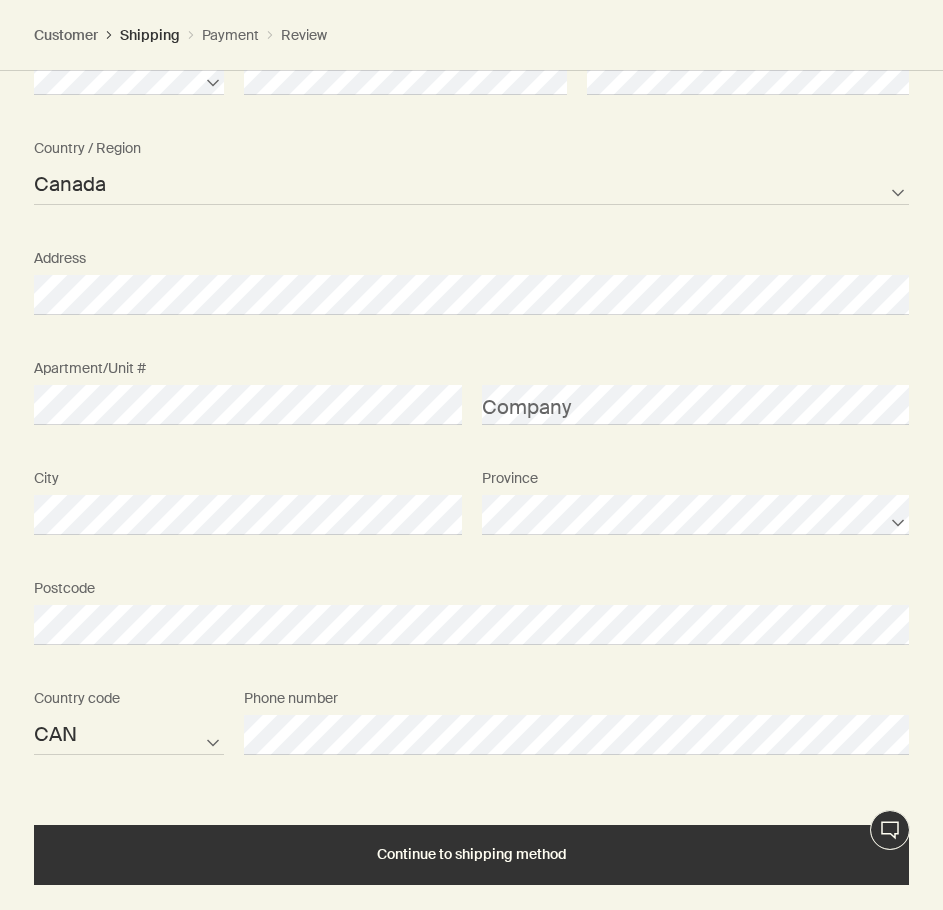 click on "Live Assistance
Aesop logo Order summary $210.00 downArrow Subtotal $210.00 Shipping fee $0.00 Taxes $0.00 Total $210.00 Marrakech Intense Eau de Parfum 1 downArrow 1.6 fl oz Remove $210.00 Complimentary samples Head-to-toe care Edit Is this order a gift? Edit Customer chevron Shipping chevron Payment chevron Review Order placed by Edit
Delivery method Edit
Where would you like your order sent? Title First name Last name Canada Not listed Country / Region Address Apartment/Unit # Company City Province Postcode AFG ALB DZA ASM AND AGO AIA ATA ATG ARG ARM ABW AUS AUT AZE BHS BHR BGD BRB BLR BEL BLZ BEN BMU BTN BOL BIH BWA BRA IOT VGB BRN BGR BFA BDI KHM CMR CAN CPV CYM CAF TCD CHL CHN CXR CCK COL COM COK CRI HRV CUB CUW CYP CZE COD DNK DJI DMA DOM TLS ECU EGY SLV GNQ ERI EST ETH FLK FRO FJI FIN FRA PYF GAB GMB GEO DEU GHA GIB GRC GRL GRD GUM GTM GGY GIN GNB GUY HTI HND HKG HUN ISL IND IDN IRN IRQ IRL IMN ." at bounding box center [471, -468] 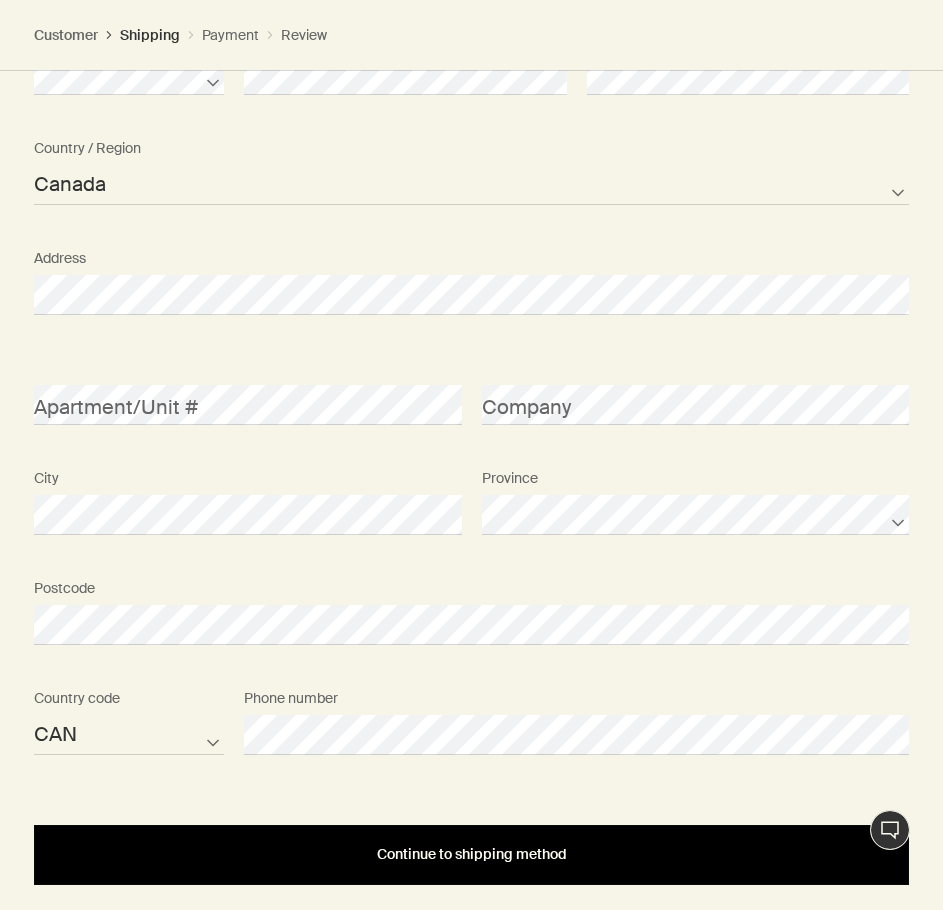 click on "Continue to shipping method" at bounding box center (471, 855) 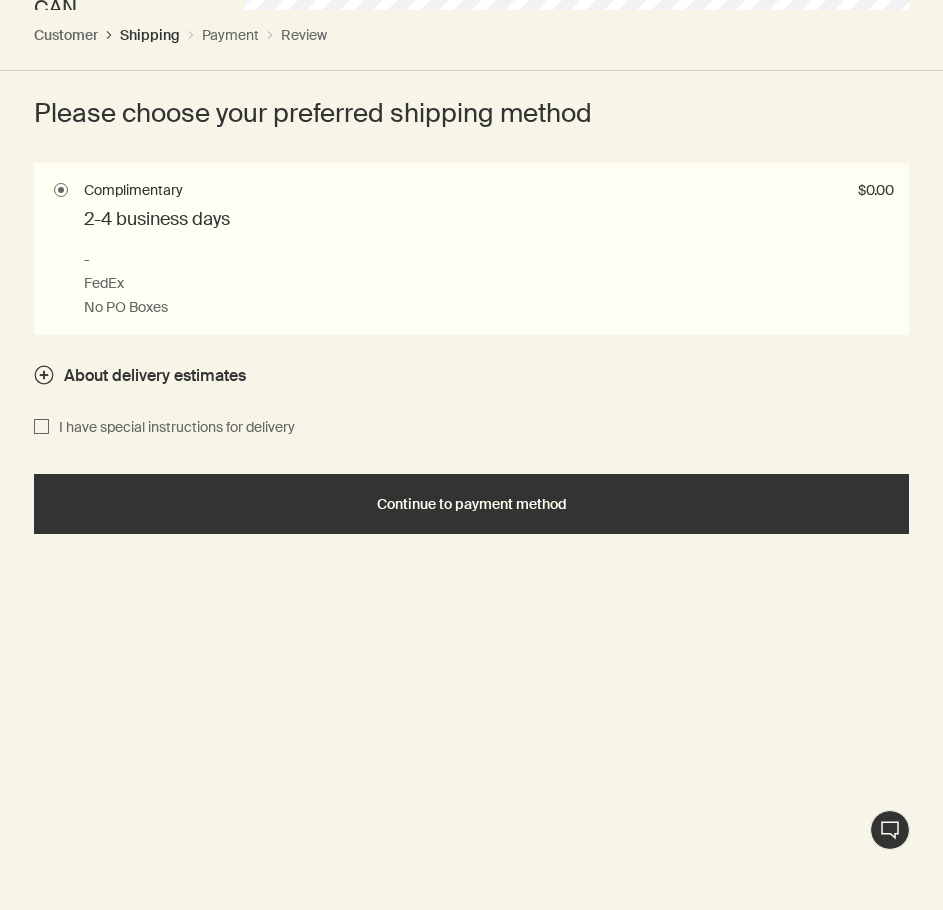 scroll, scrollTop: 1651, scrollLeft: 0, axis: vertical 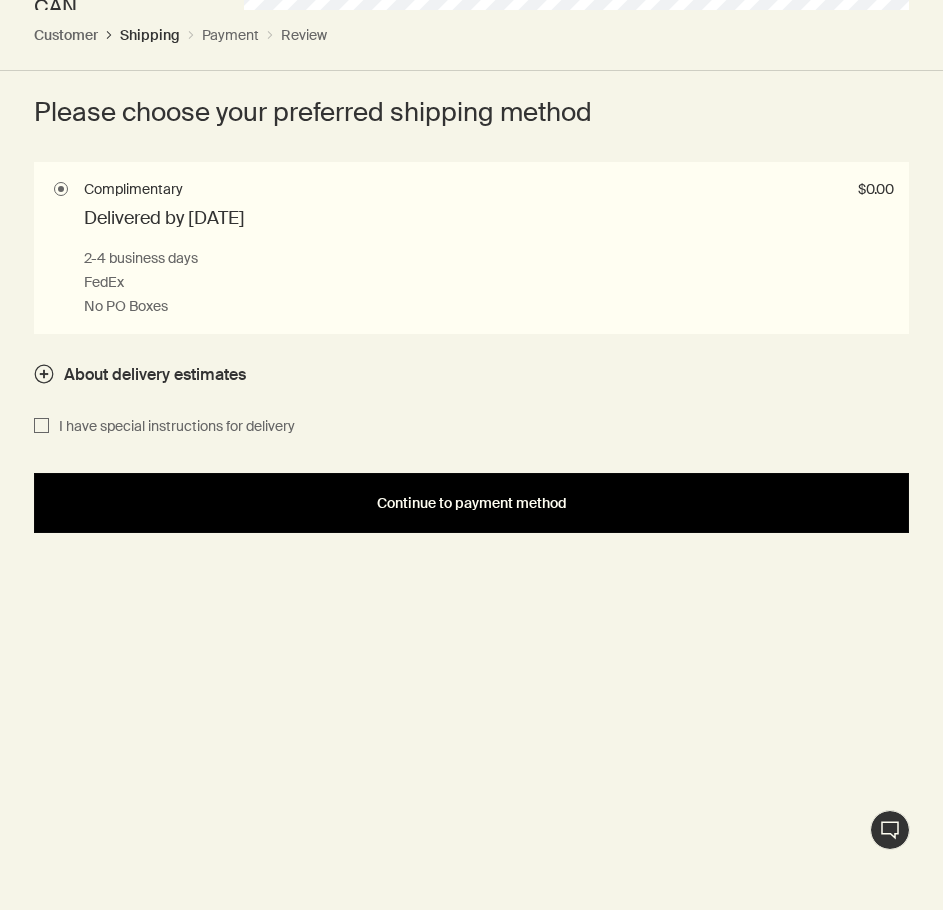 click on "Continue to payment method" at bounding box center (472, 503) 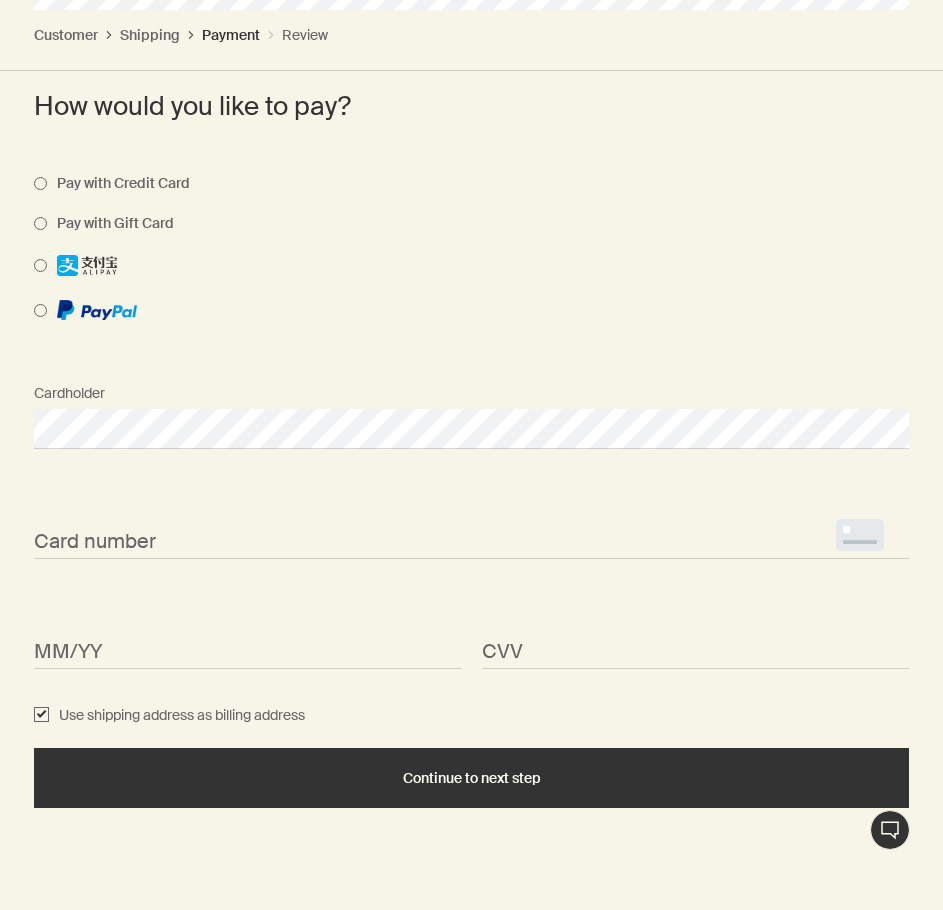 scroll, scrollTop: 947, scrollLeft: 0, axis: vertical 